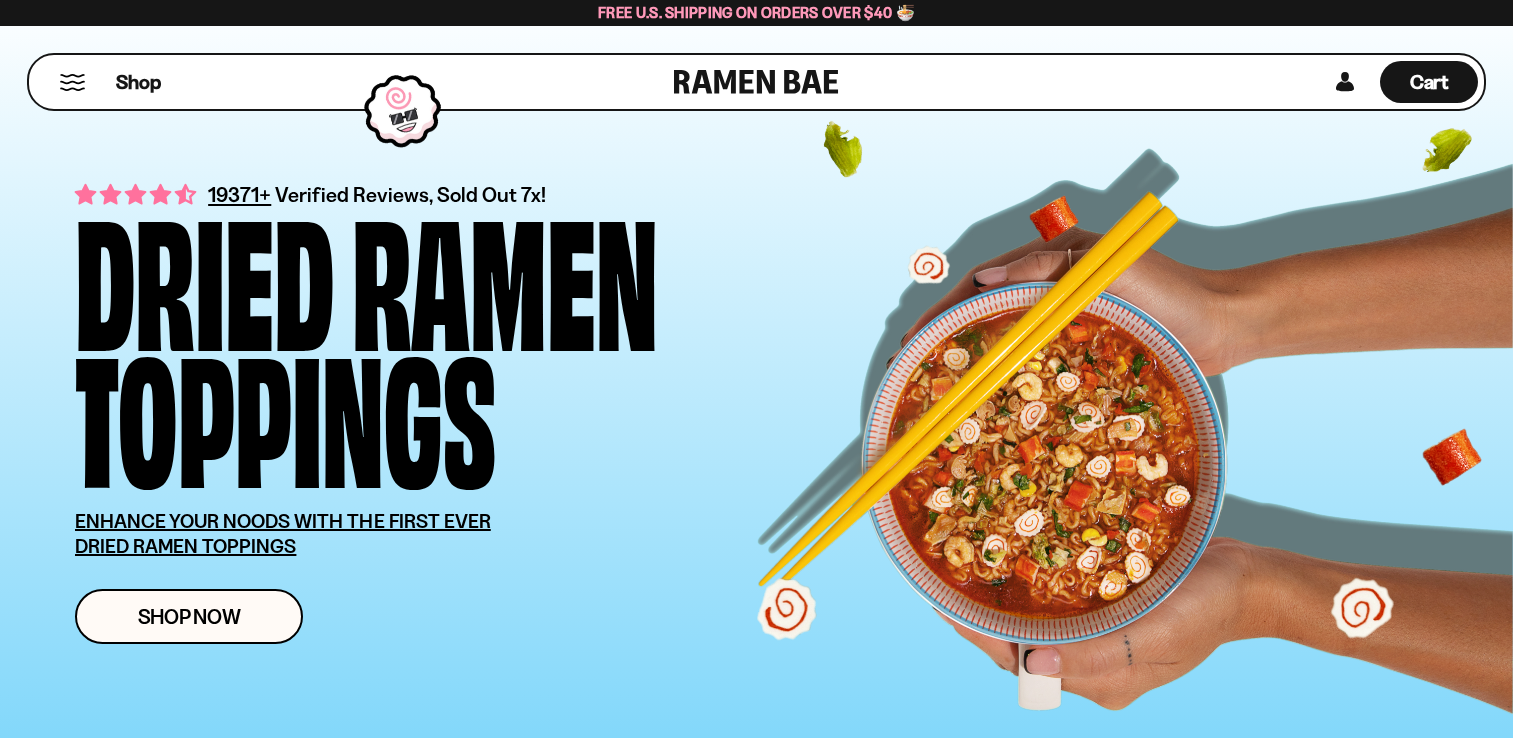 scroll, scrollTop: 0, scrollLeft: 0, axis: both 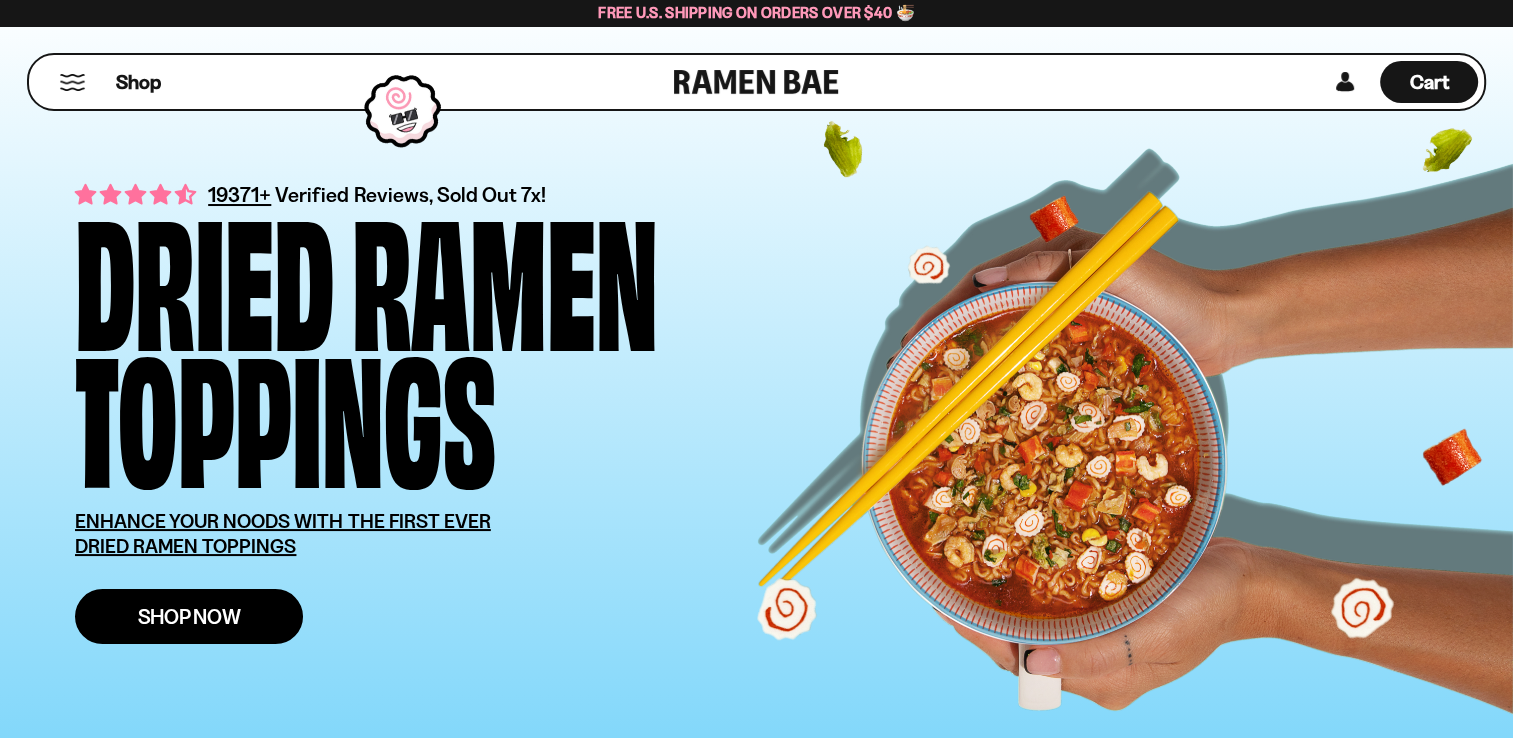 click on "Shop Now" at bounding box center [189, 616] 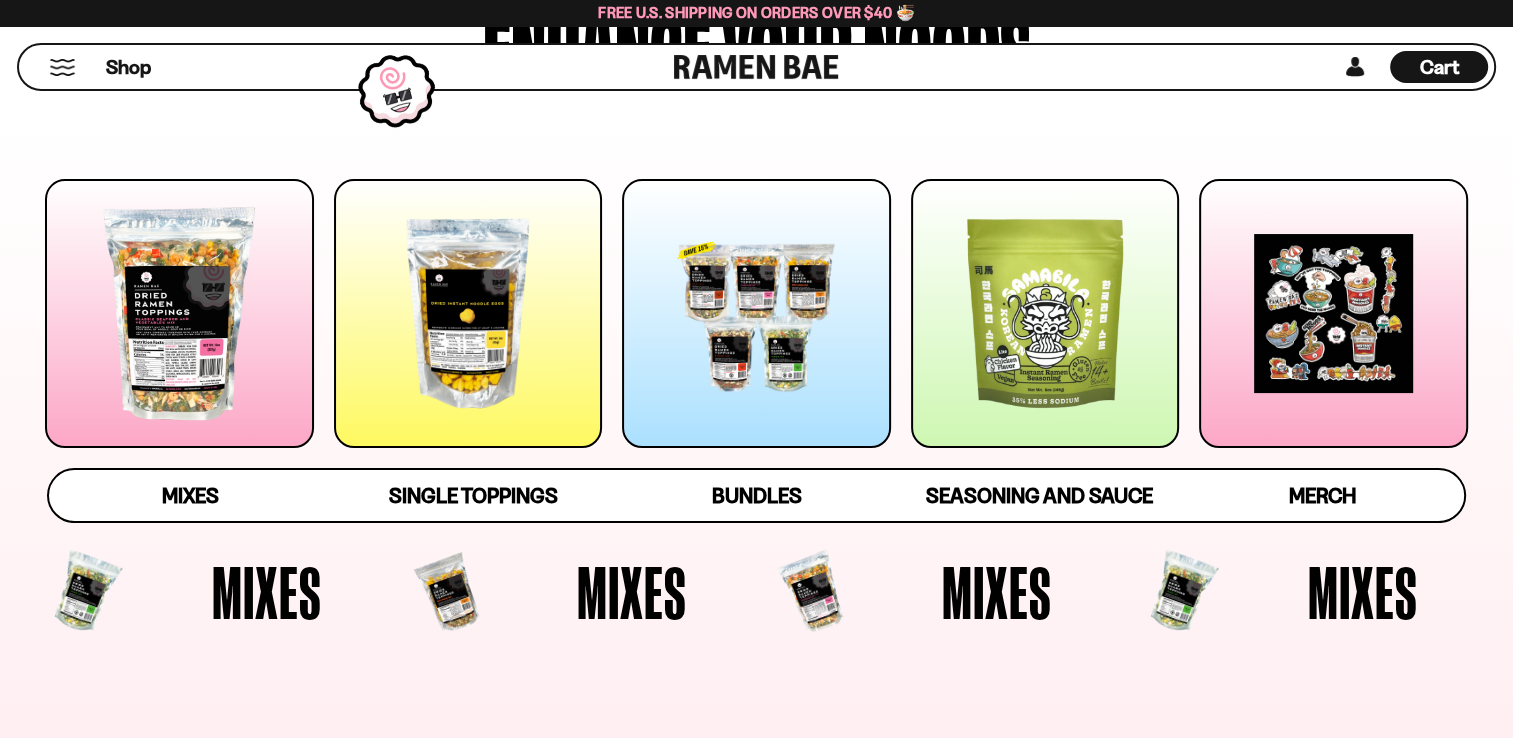 scroll, scrollTop: 200, scrollLeft: 0, axis: vertical 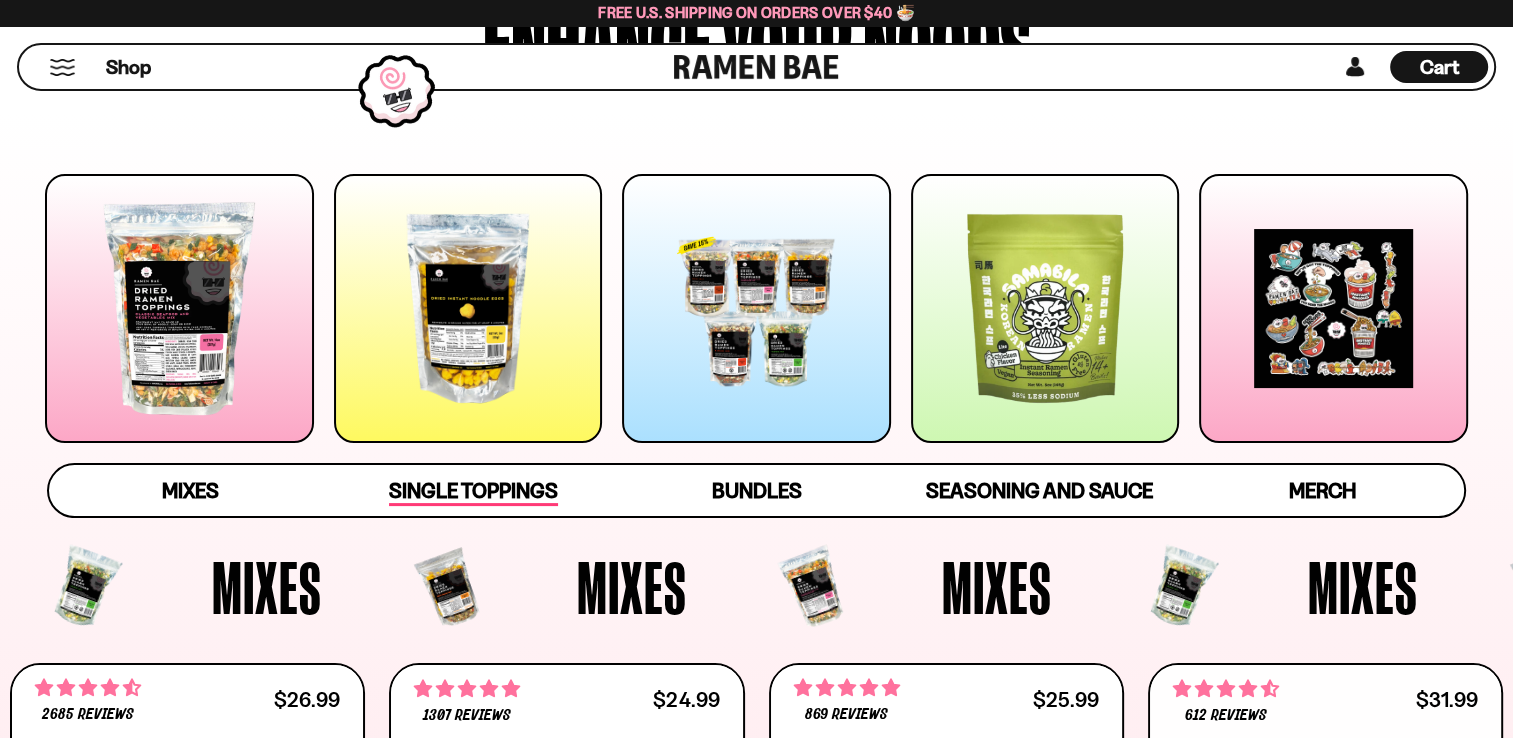 click on "Single Toppings" at bounding box center [473, 492] 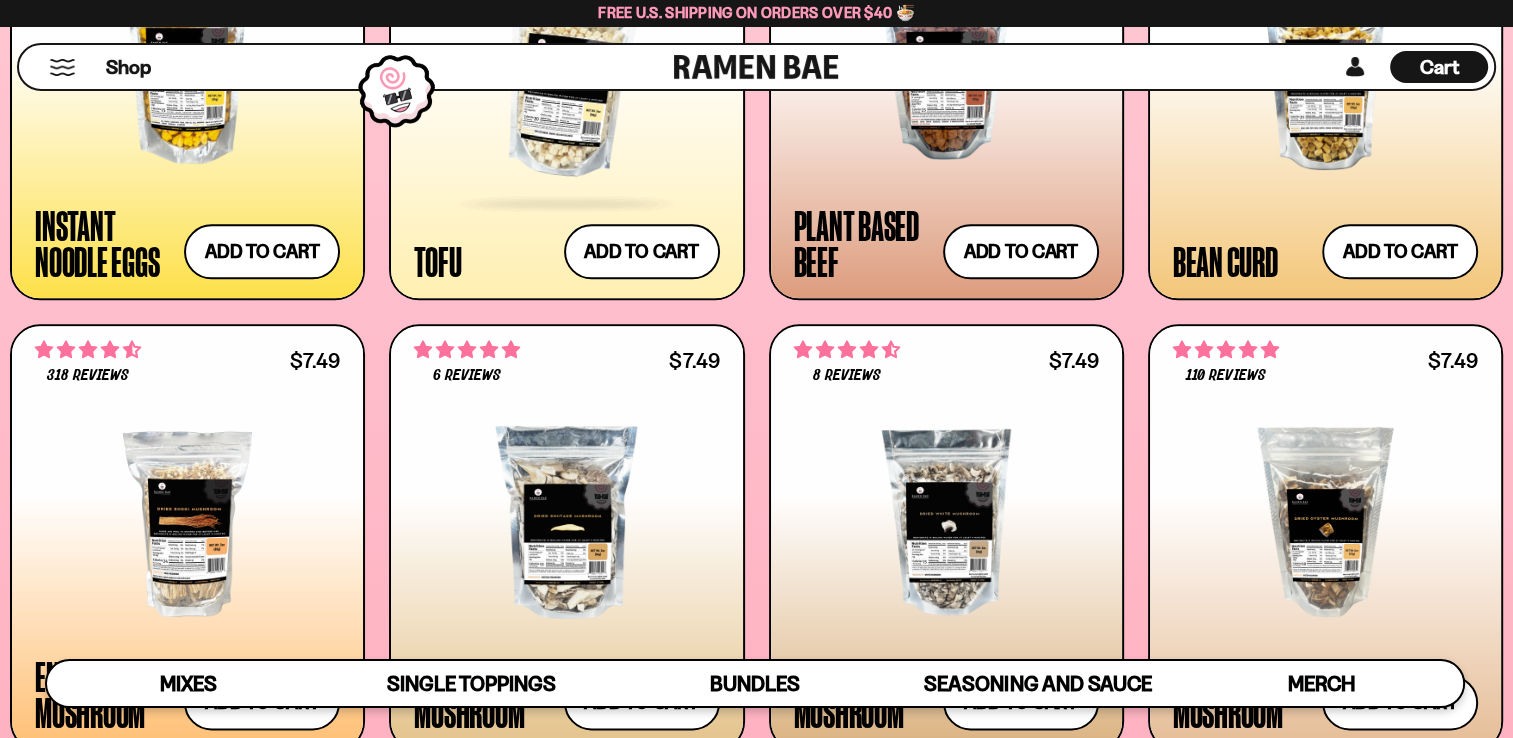 scroll, scrollTop: 2086, scrollLeft: 0, axis: vertical 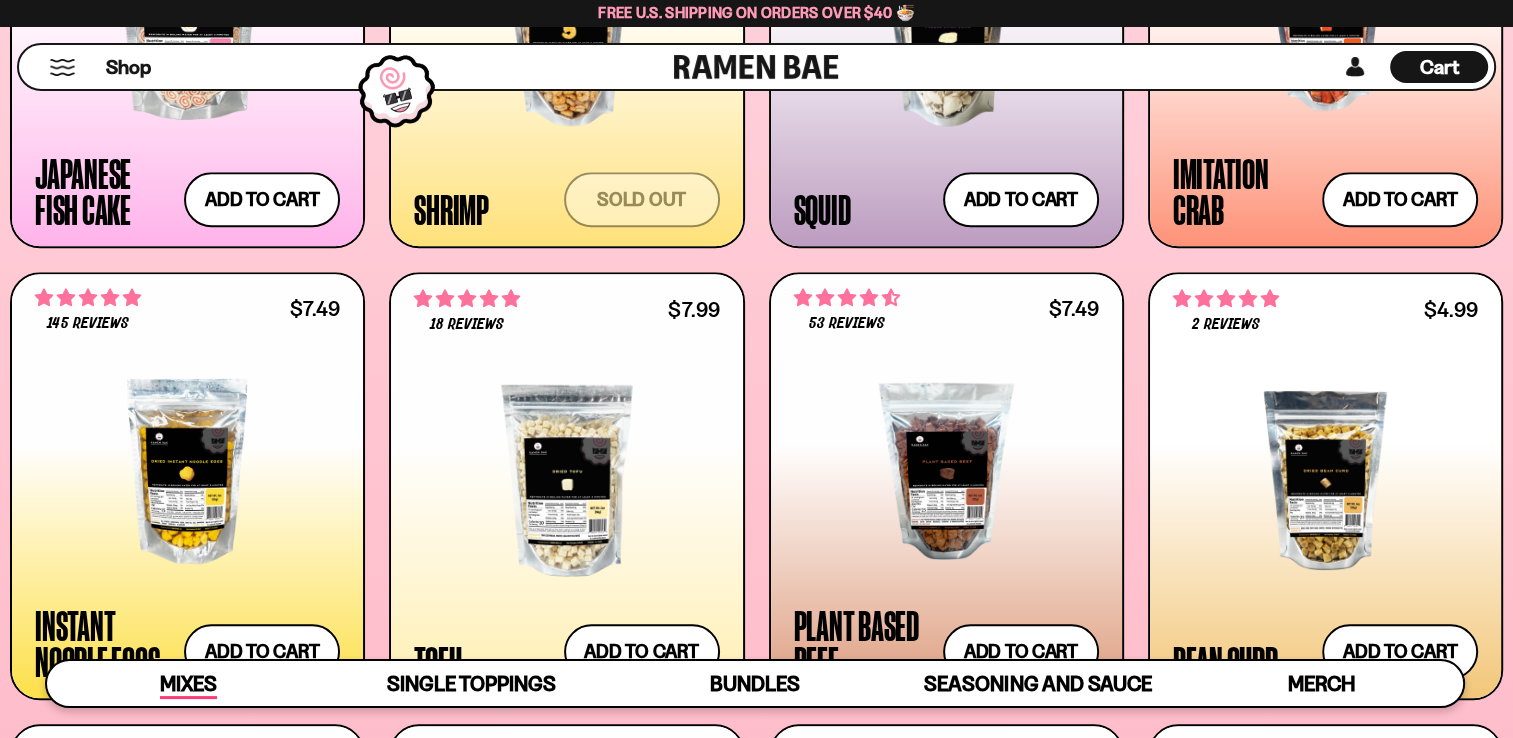 click on "Mixes" at bounding box center [188, 685] 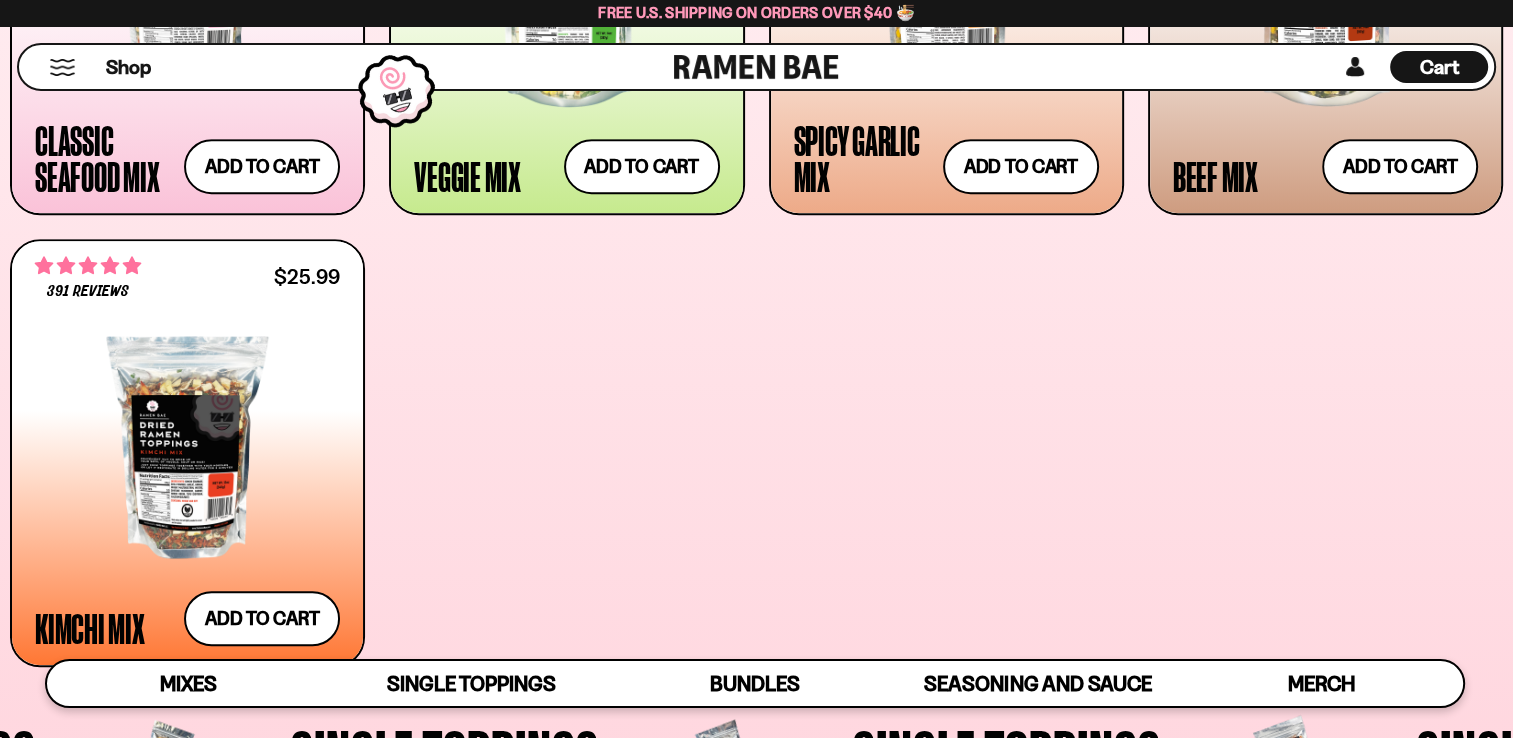 scroll, scrollTop: 1042, scrollLeft: 0, axis: vertical 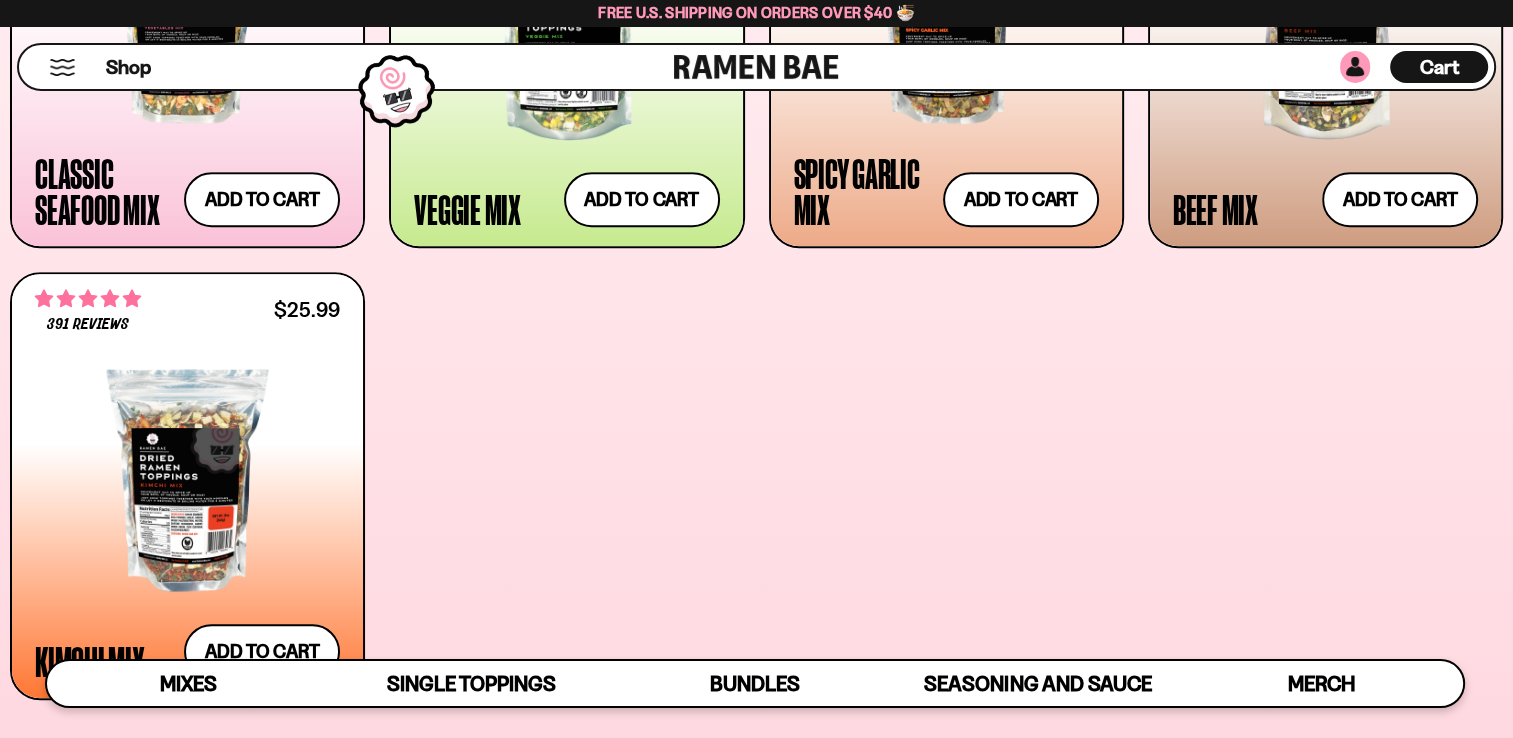 click at bounding box center (1355, 67) 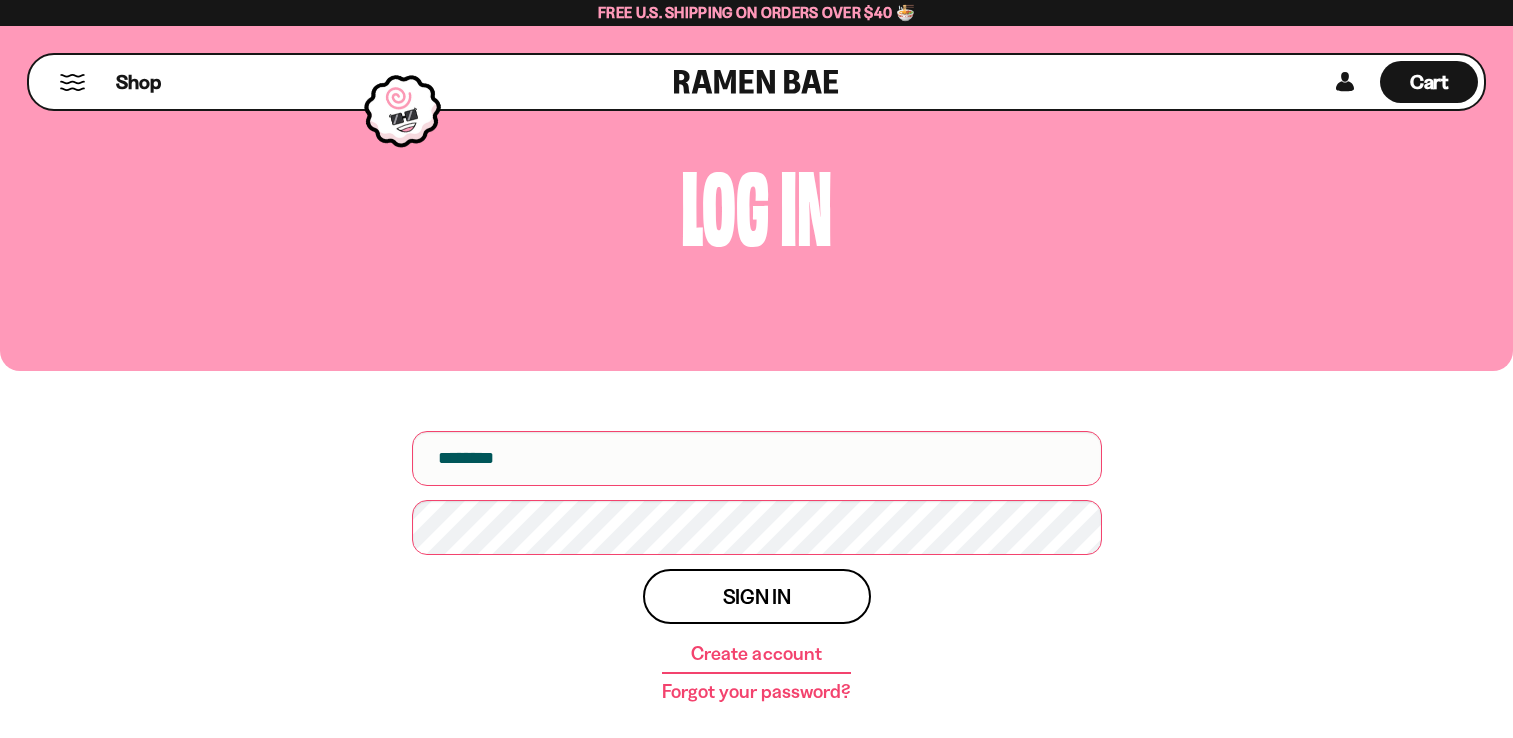 scroll, scrollTop: 0, scrollLeft: 0, axis: both 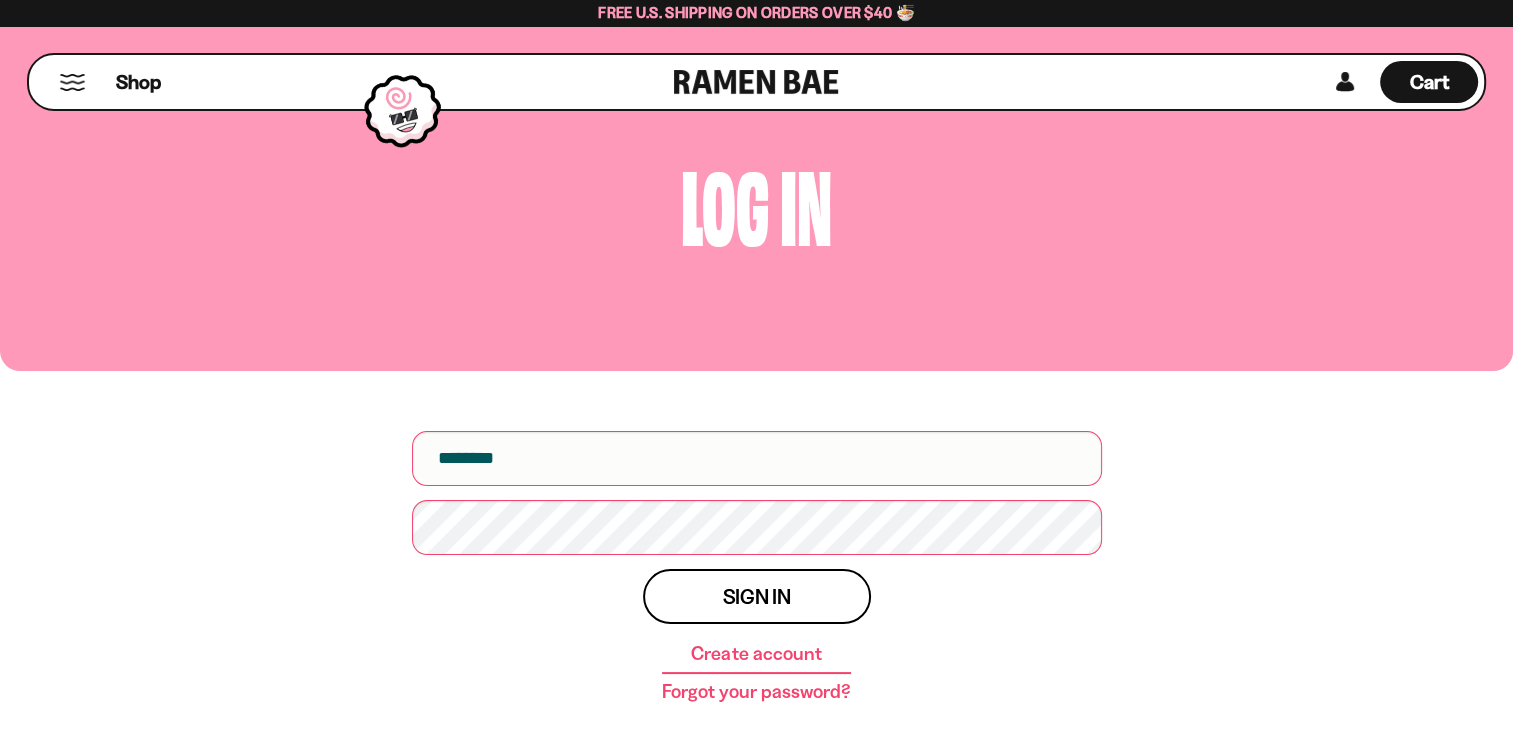 drag, startPoint x: 459, startPoint y: 441, endPoint x: 361, endPoint y: 473, distance: 103.09219 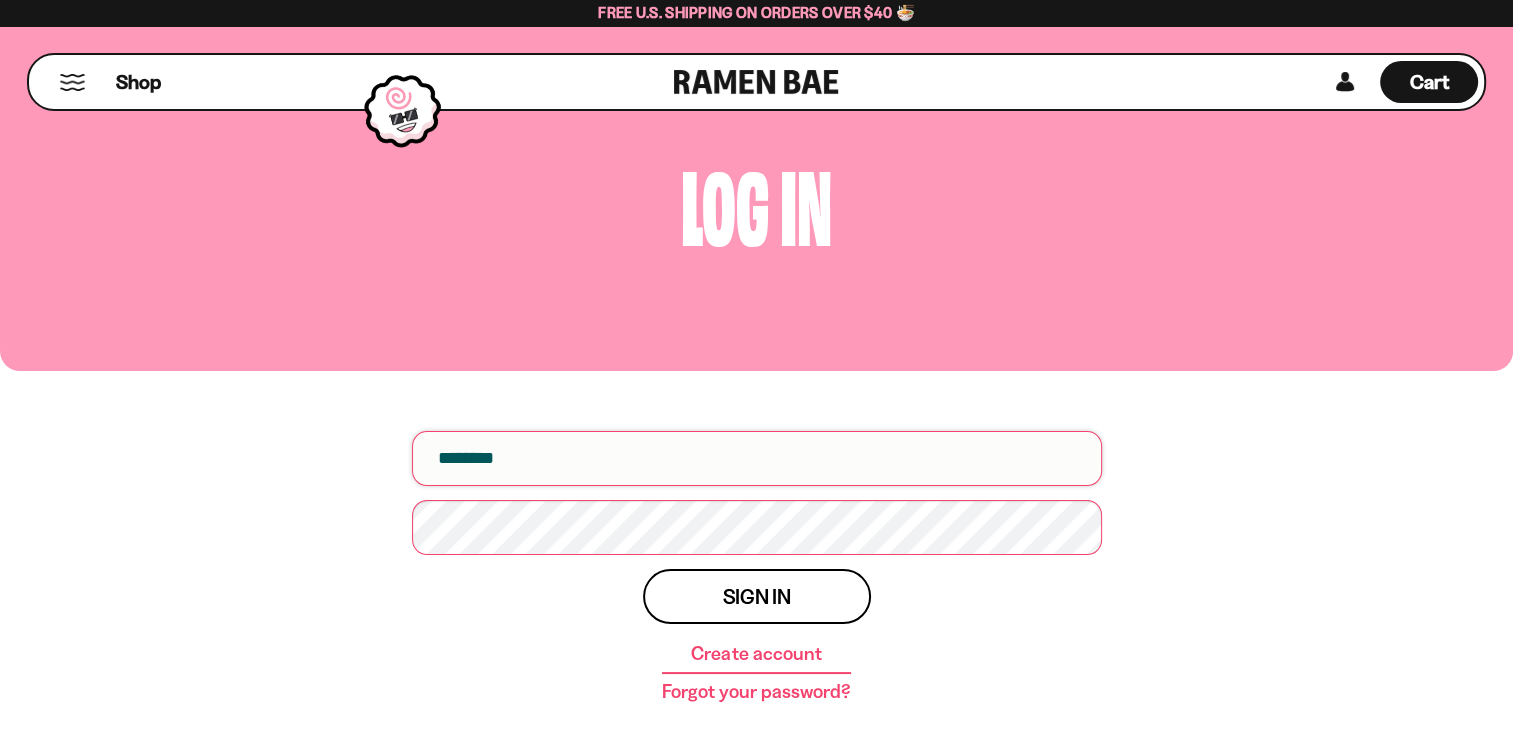 click at bounding box center [757, 458] 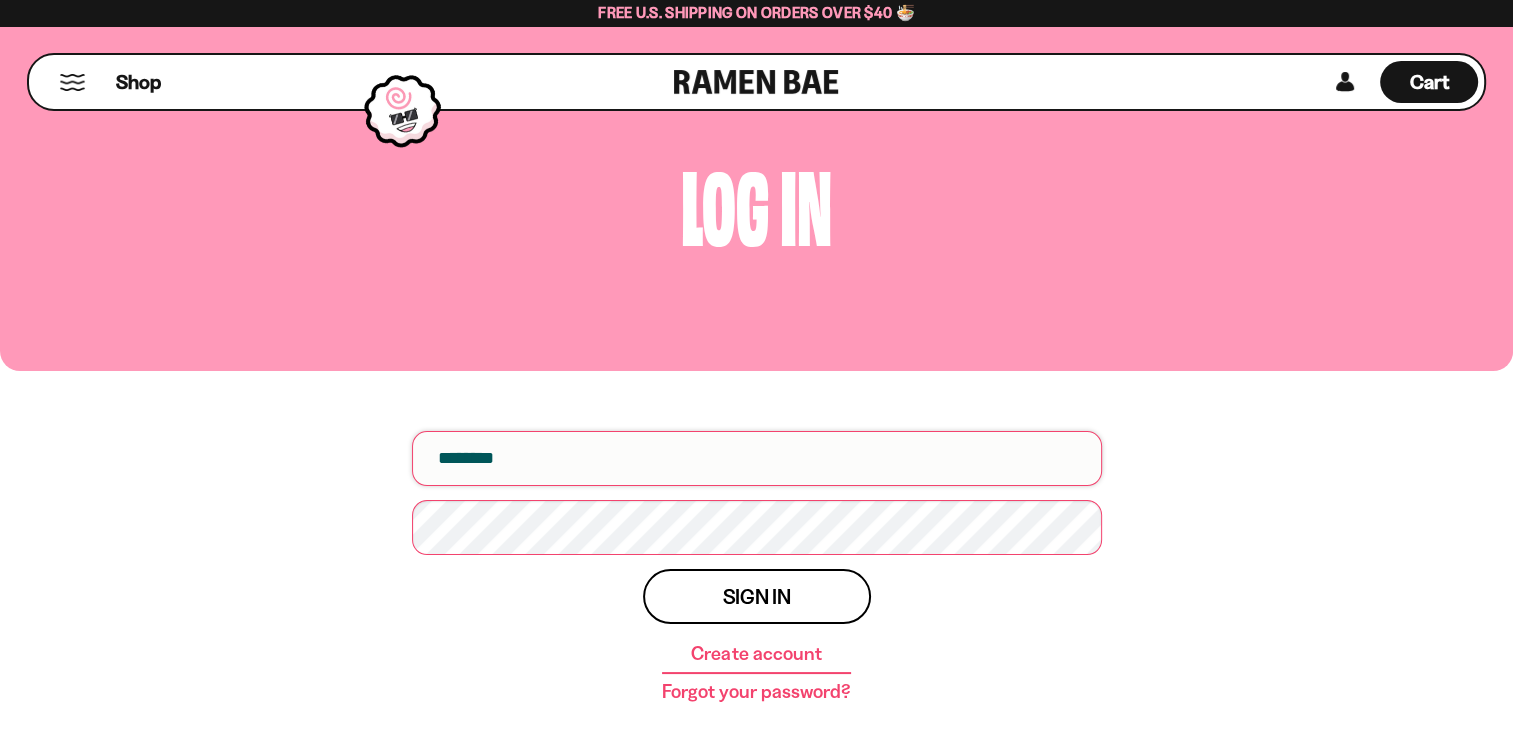 type on "**********" 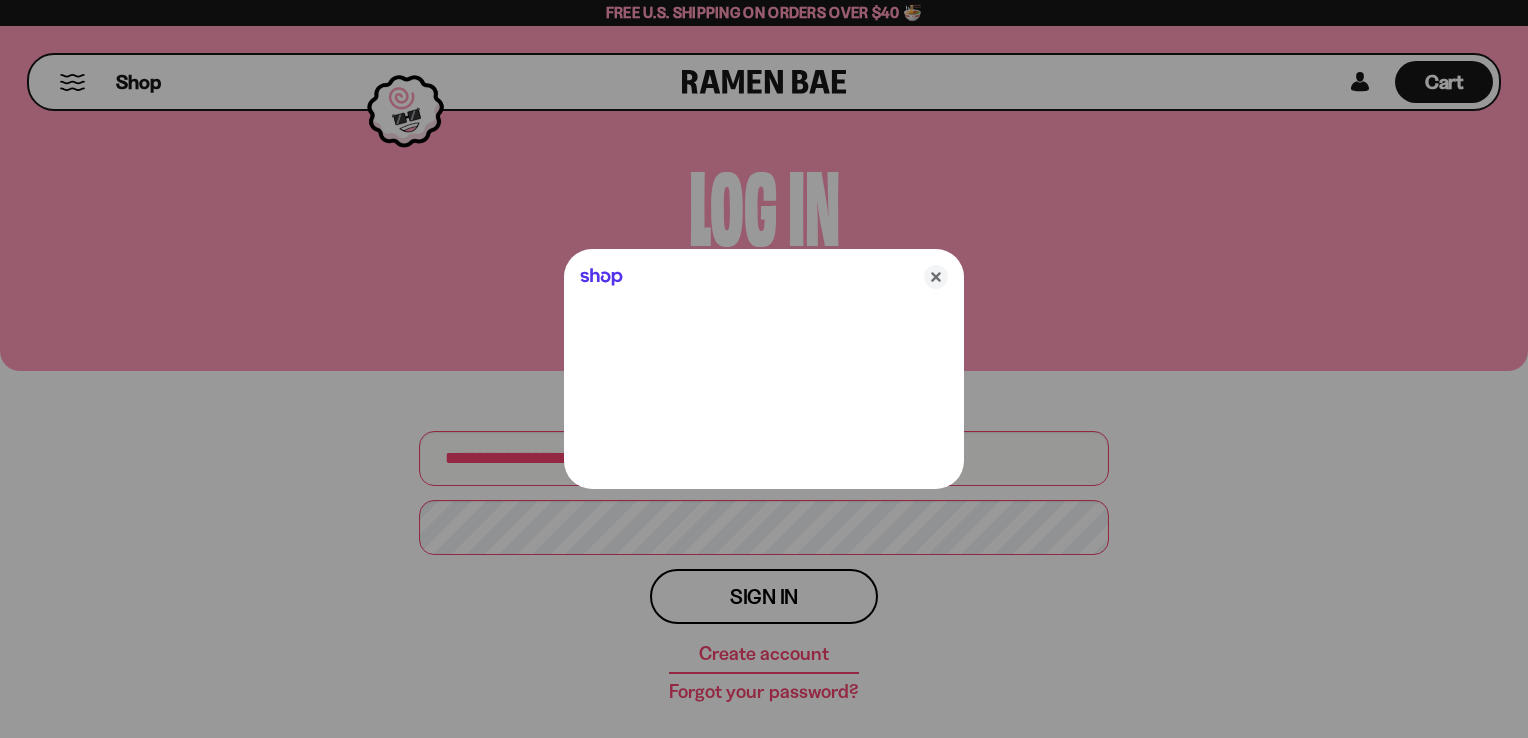 click at bounding box center [764, 369] 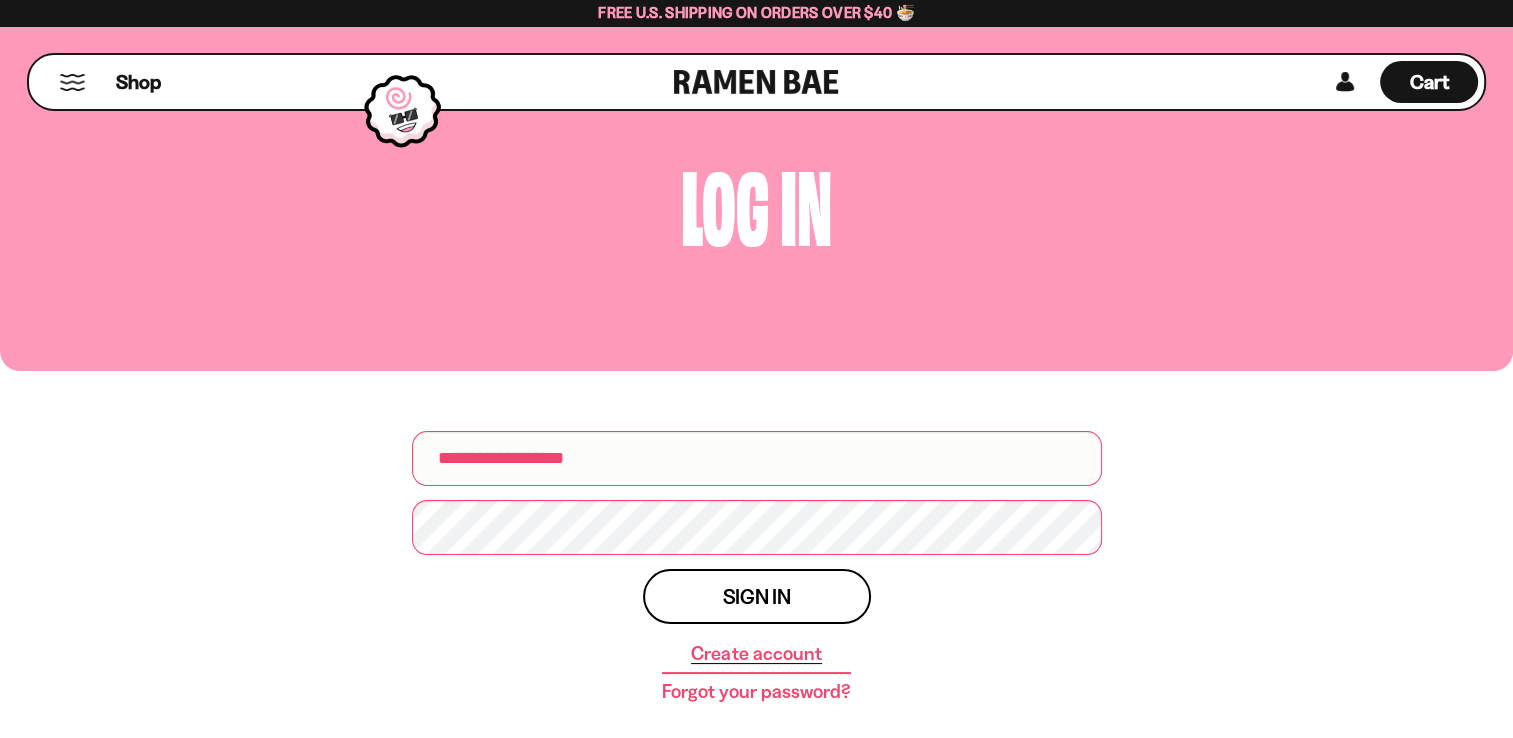 click on "Create account" at bounding box center (756, 654) 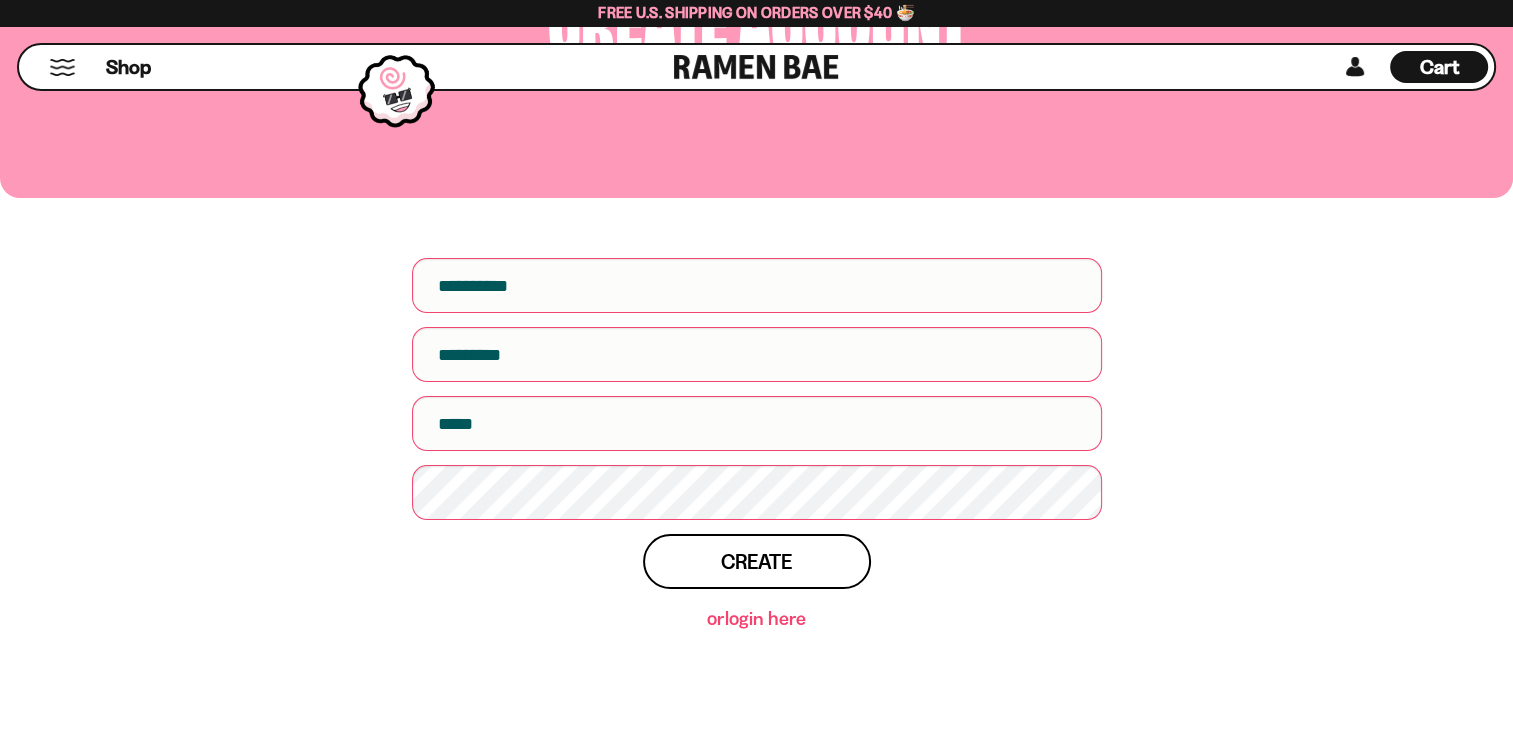 scroll, scrollTop: 200, scrollLeft: 0, axis: vertical 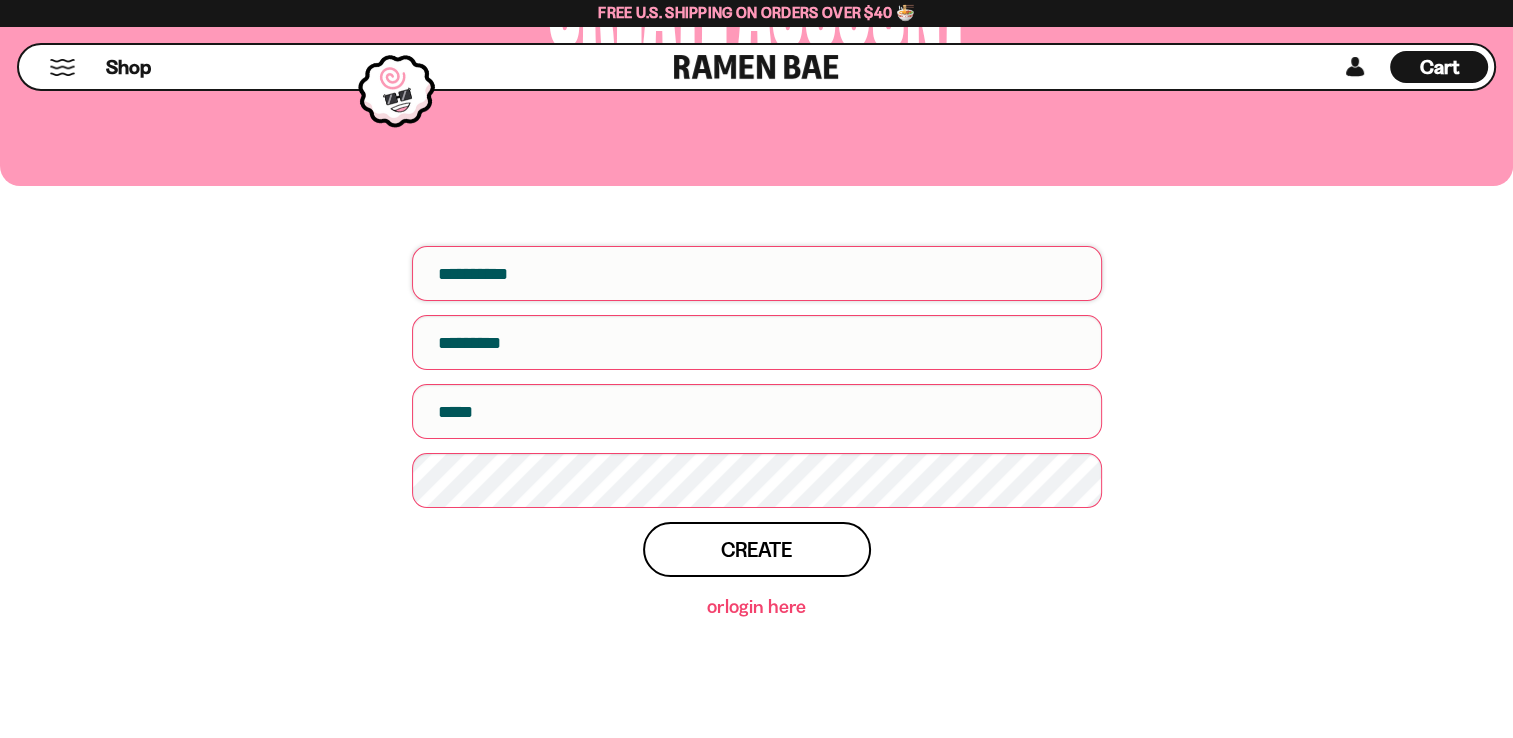 click on "First name" at bounding box center [757, 273] 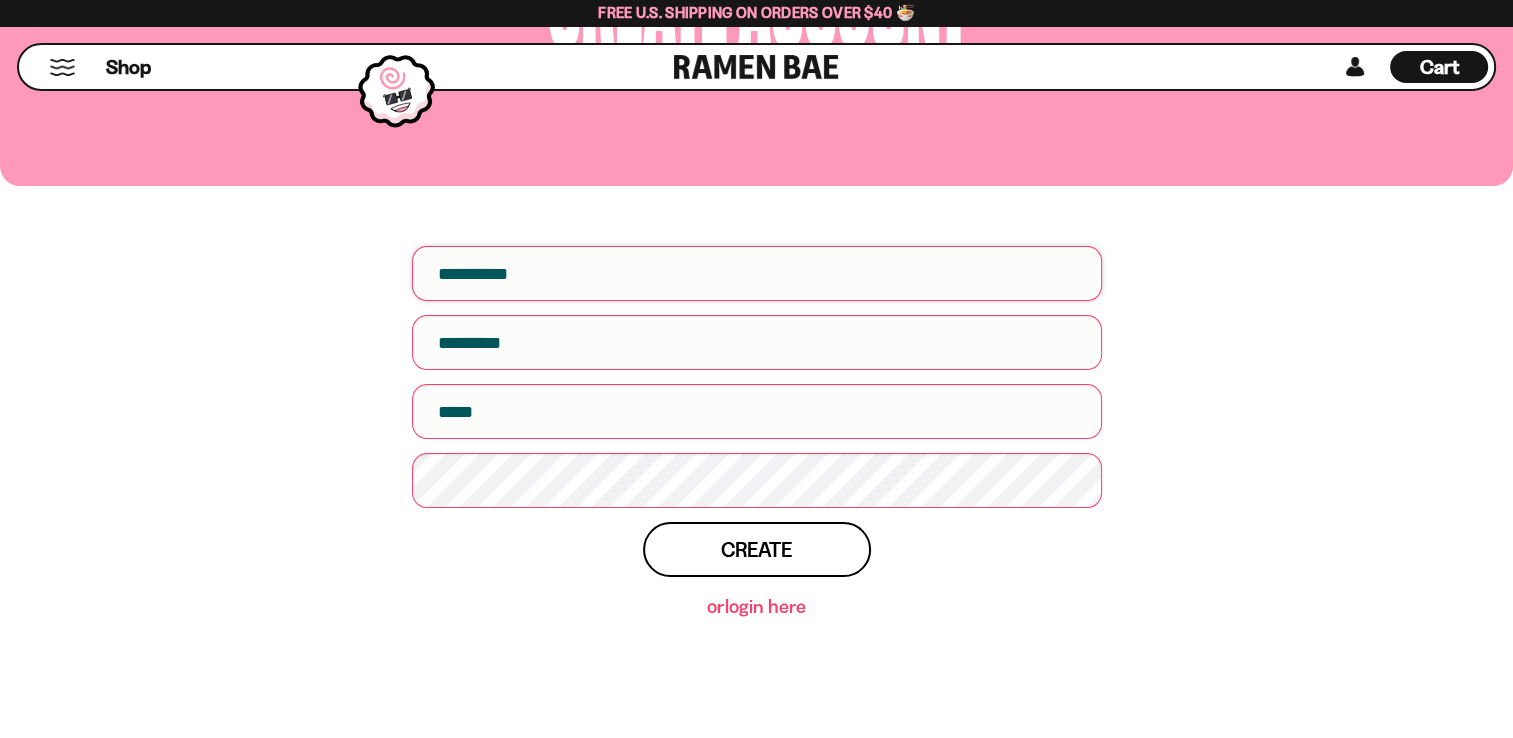 click on "First name" at bounding box center [757, 273] 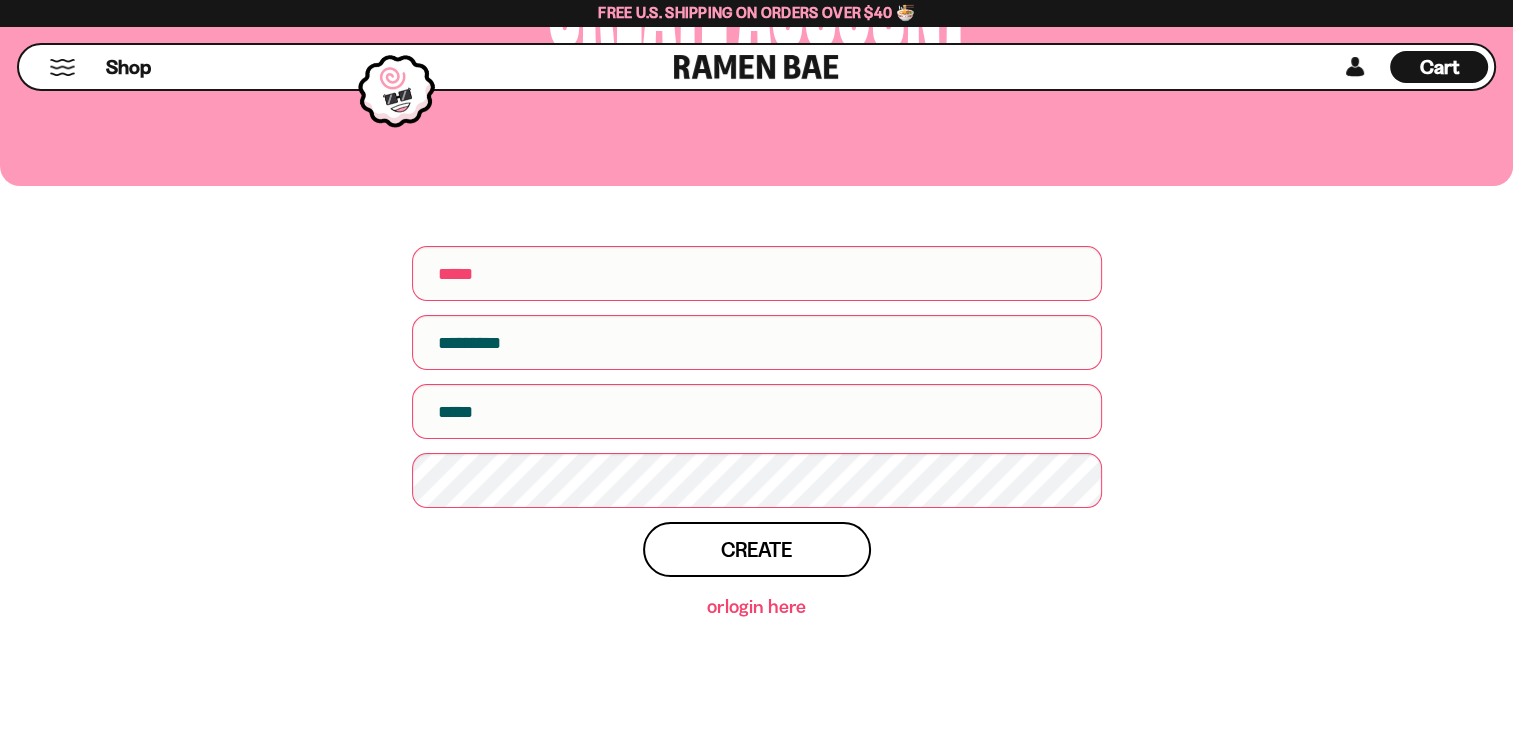 type on "*****" 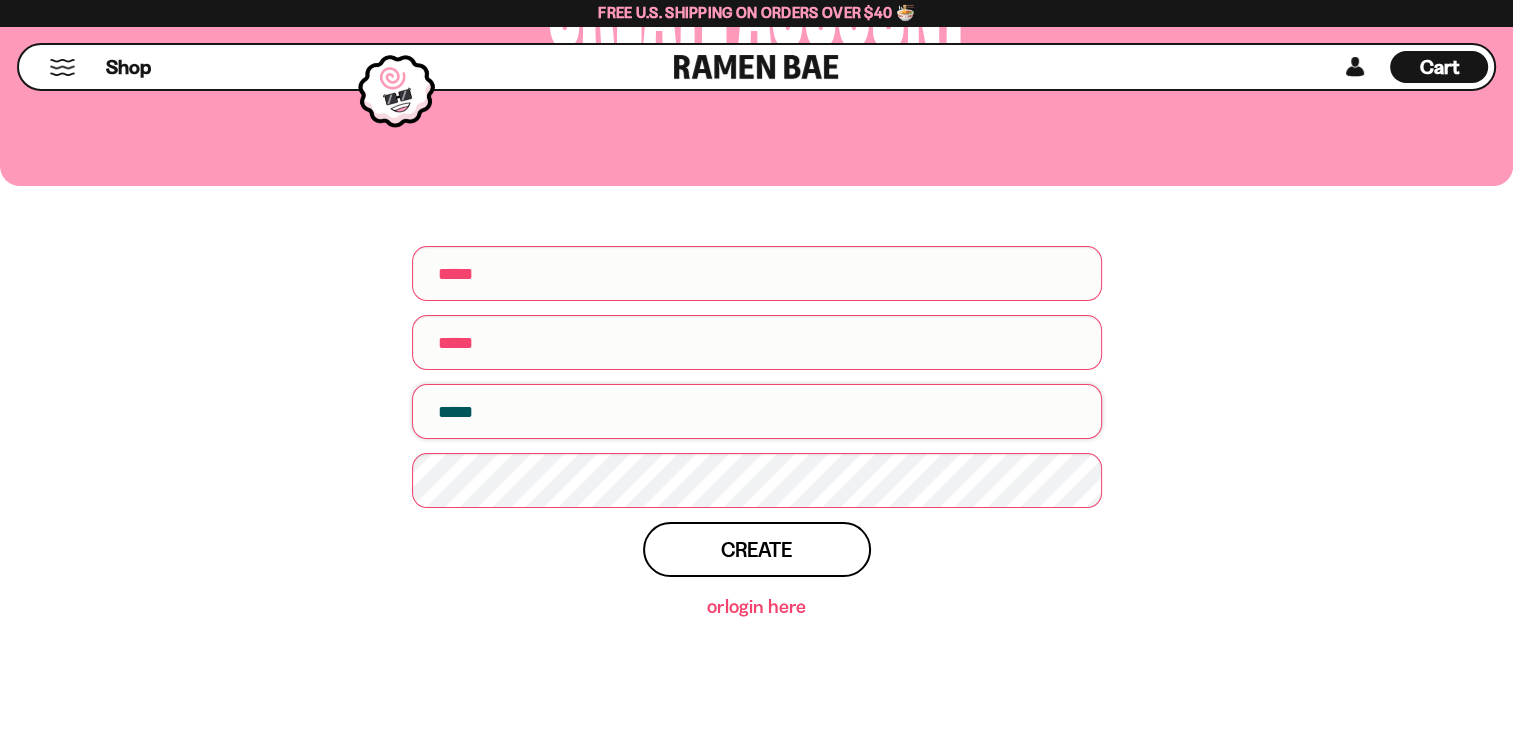 type on "**********" 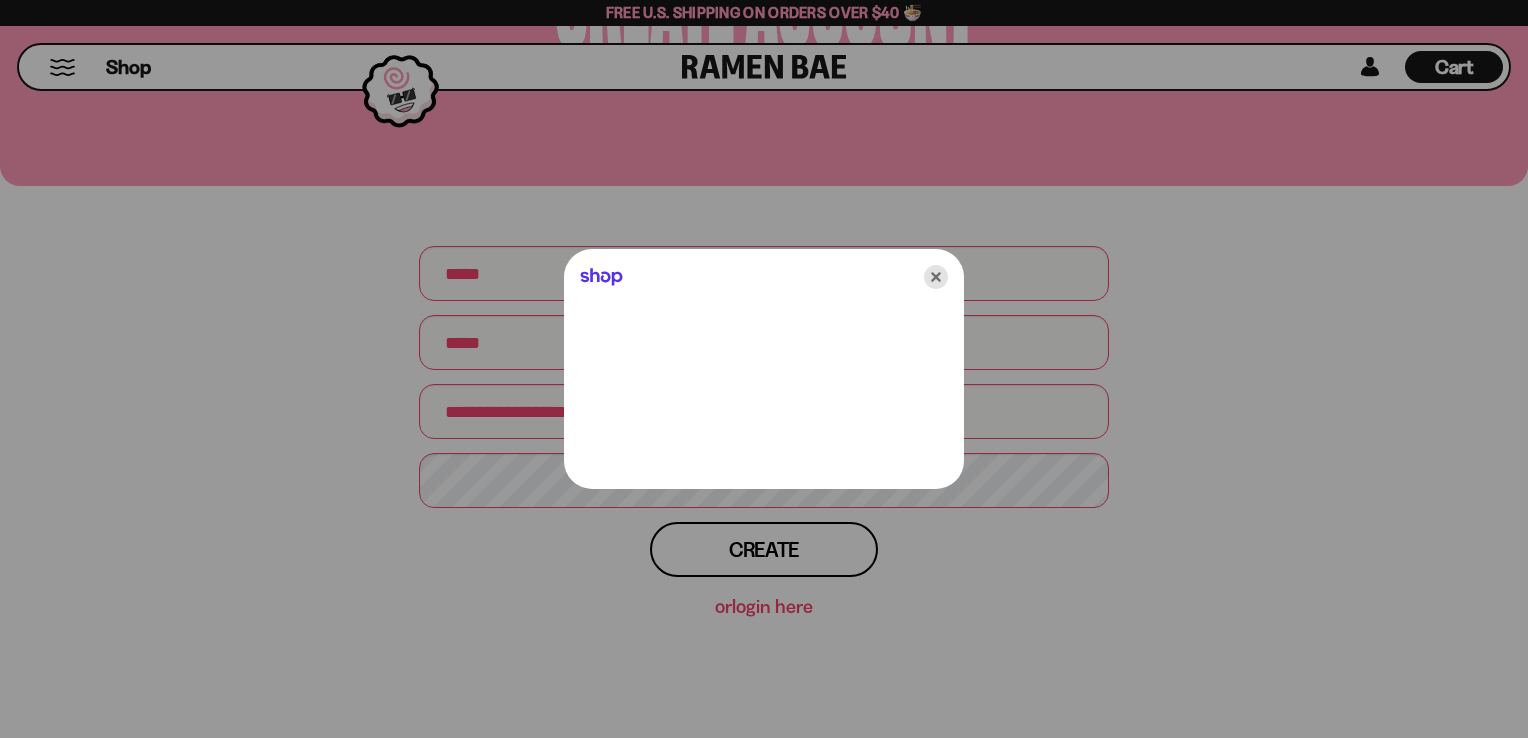 click 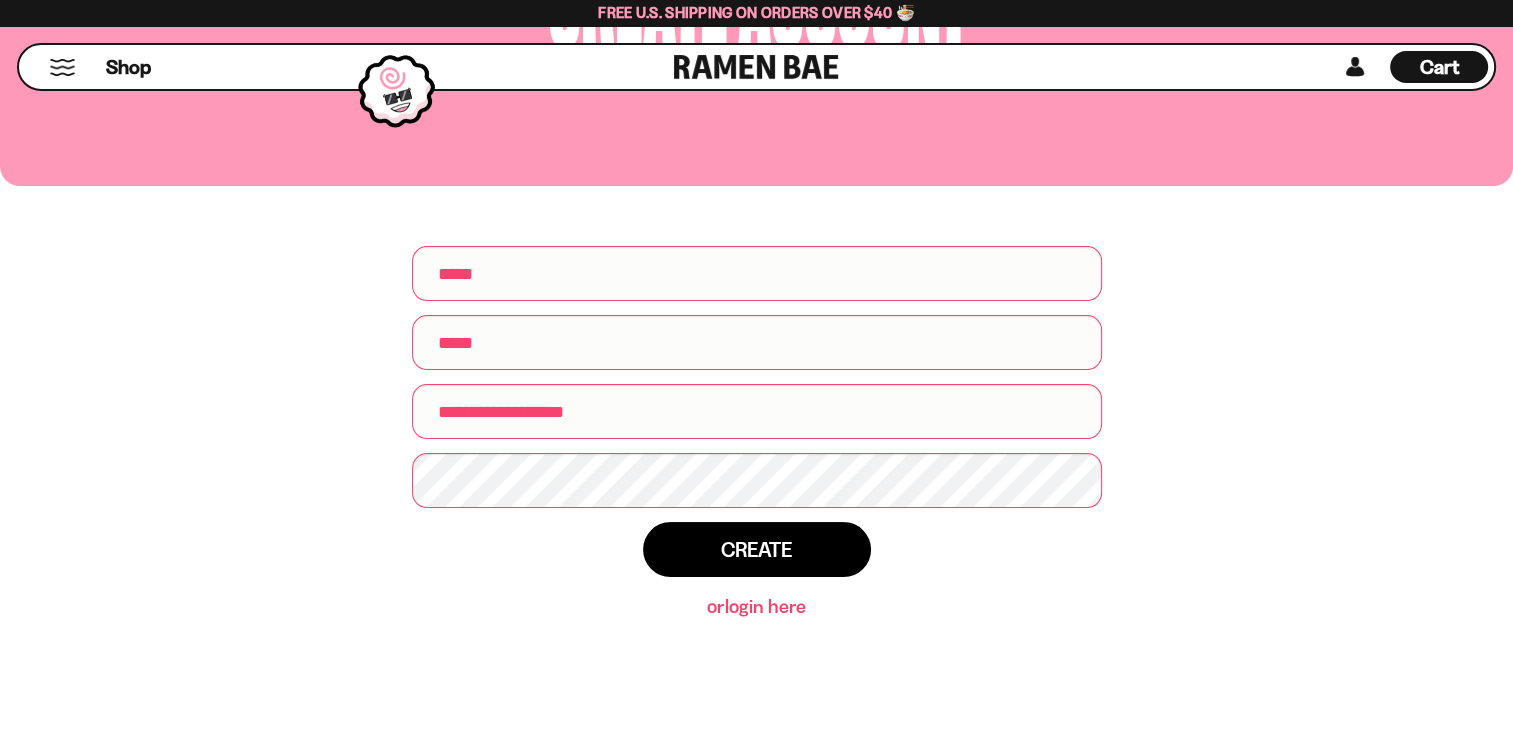 click on "Create" at bounding box center [756, 549] 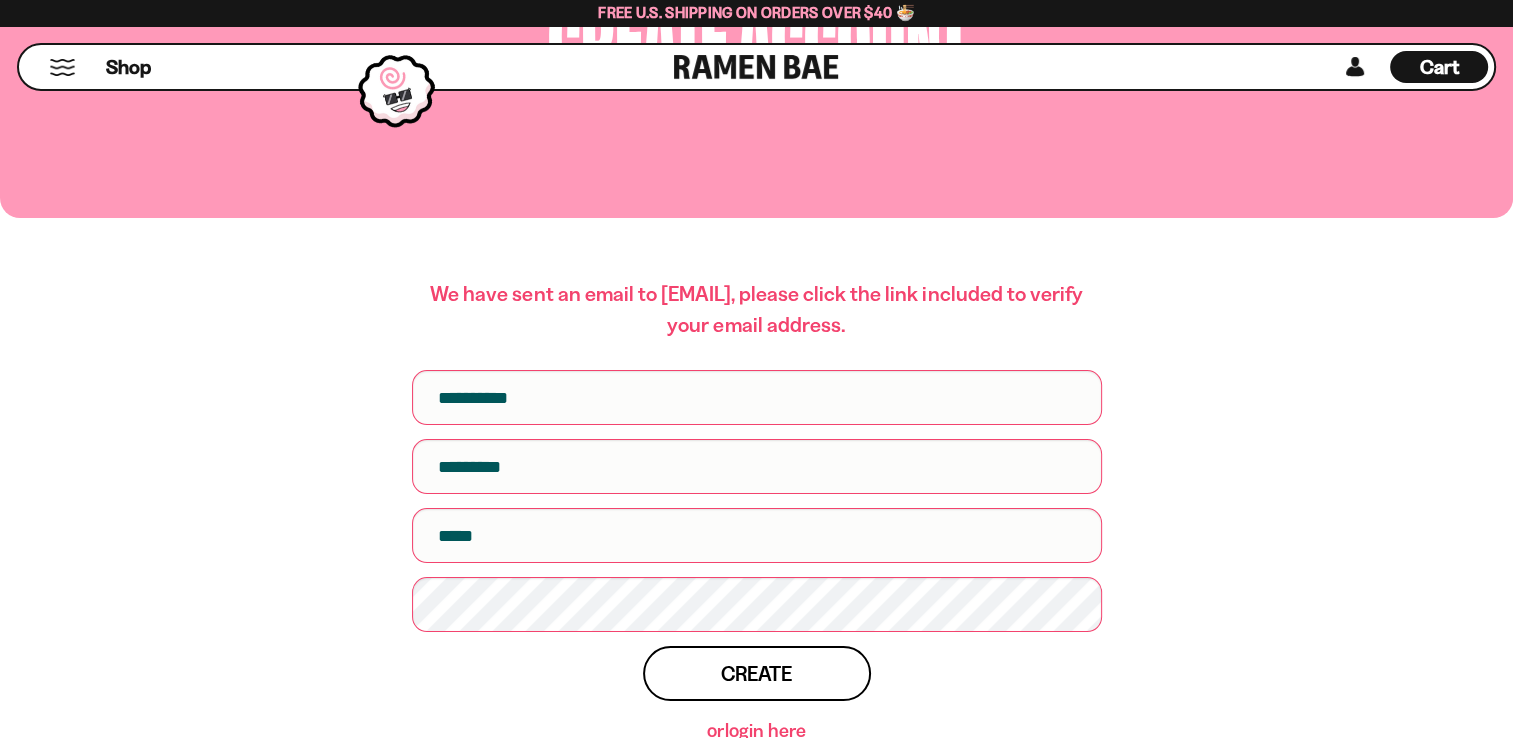 scroll, scrollTop: 200, scrollLeft: 0, axis: vertical 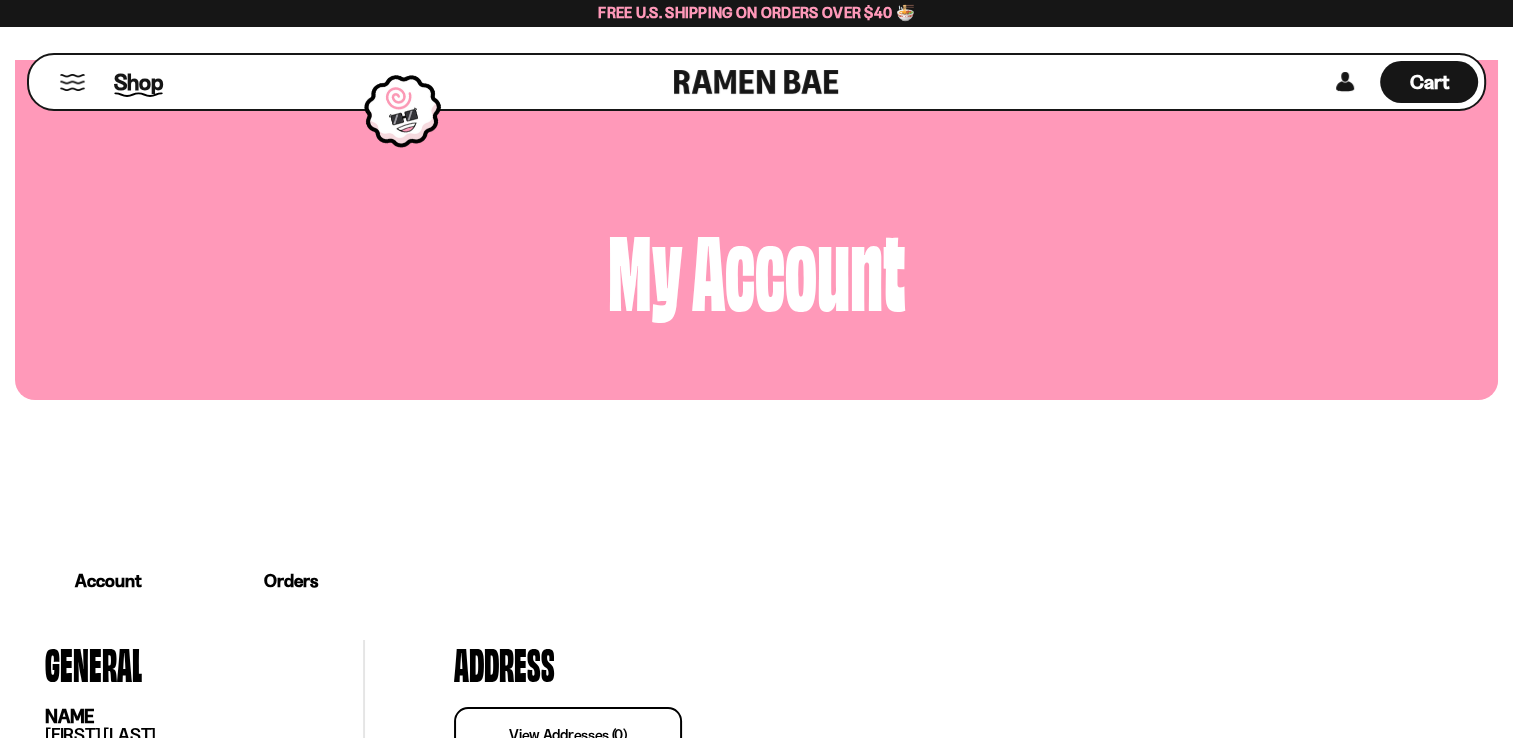 click on "Shop" at bounding box center (138, 82) 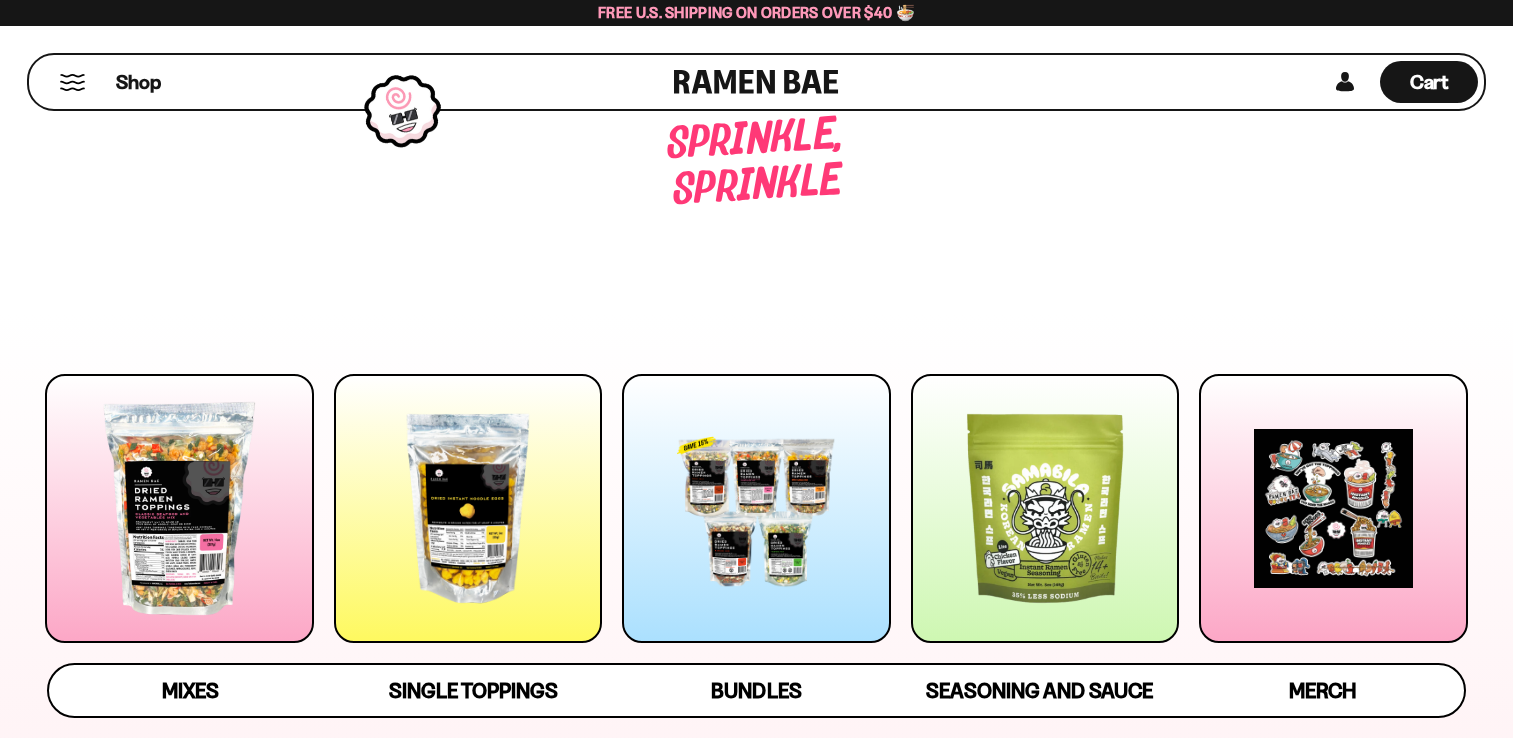 scroll, scrollTop: 0, scrollLeft: 0, axis: both 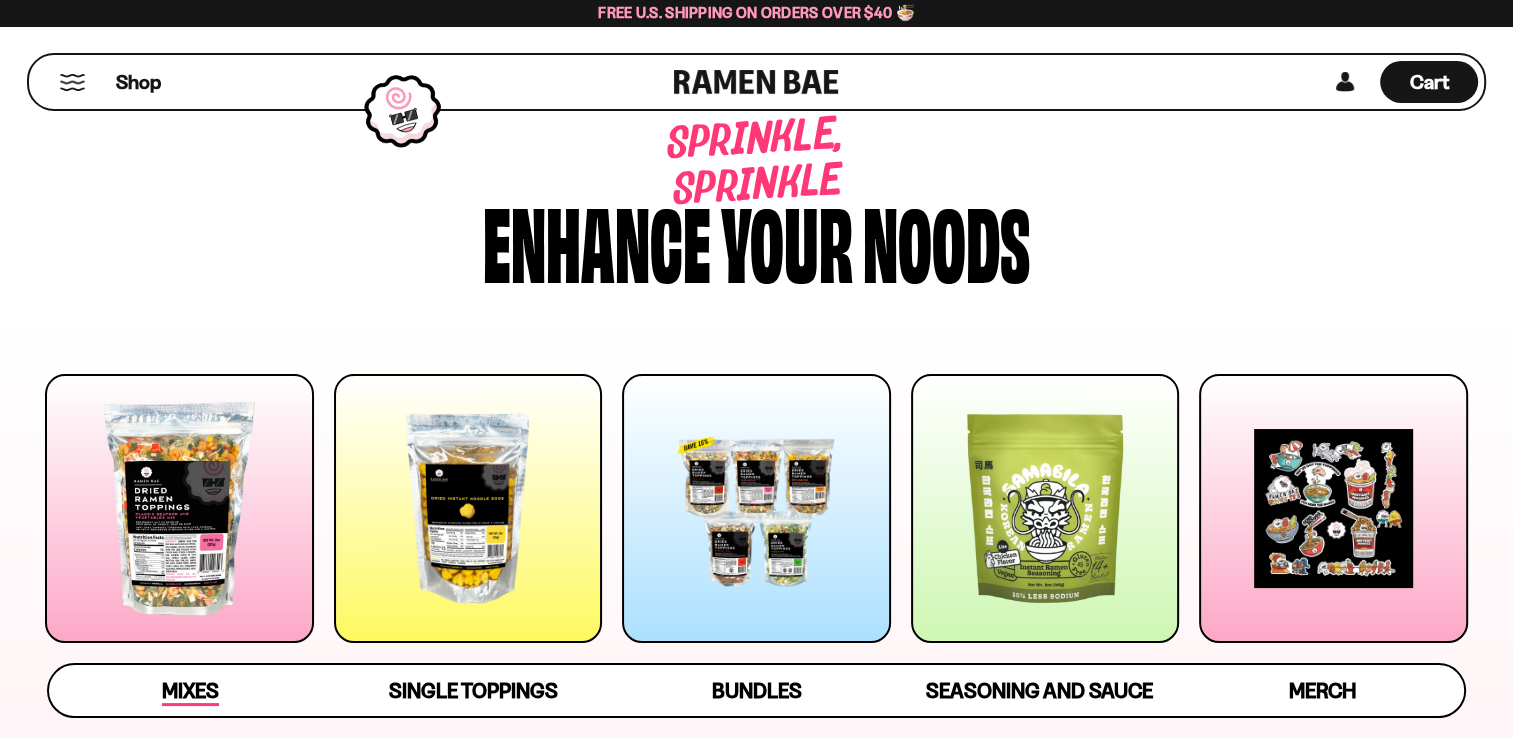 click on "Mixes" at bounding box center (190, 692) 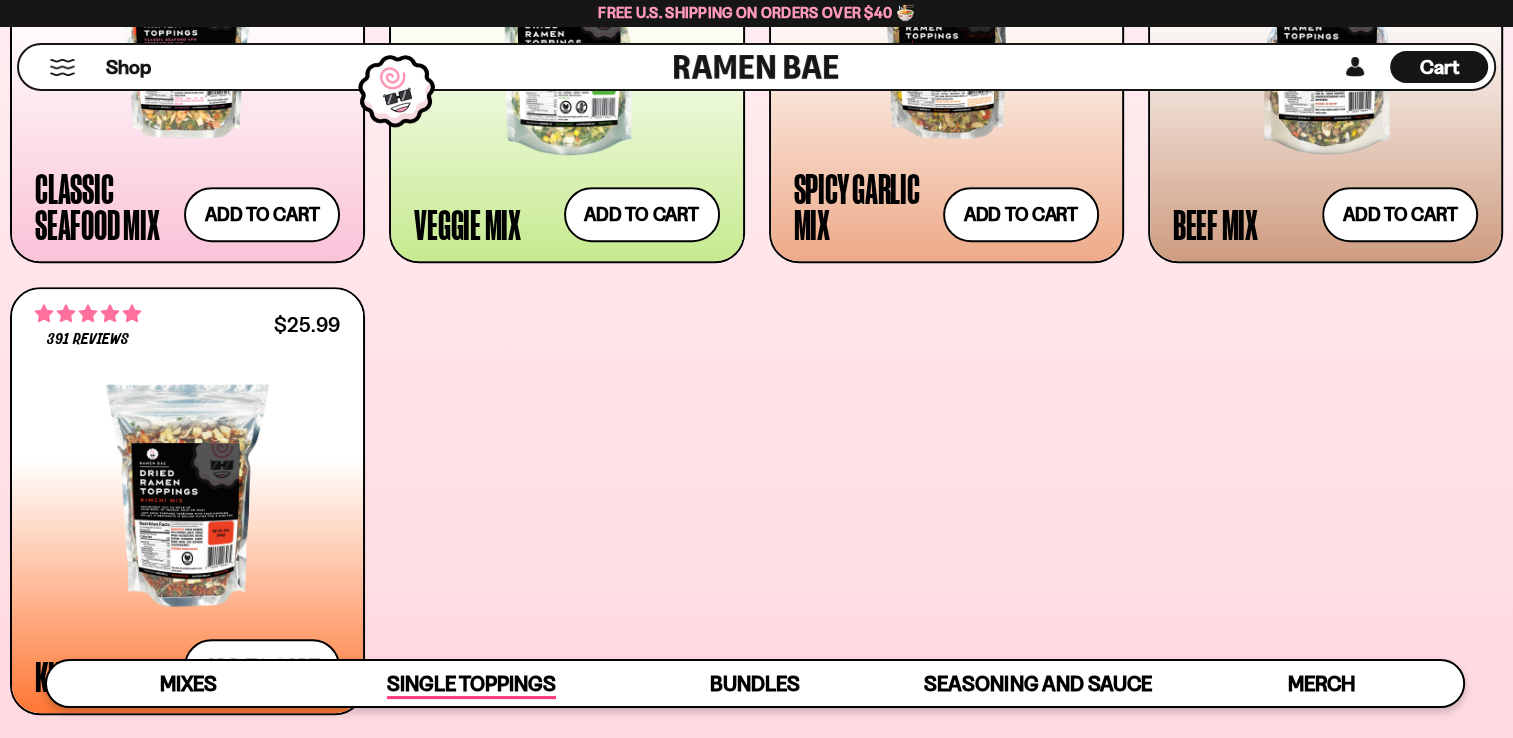 scroll, scrollTop: 942, scrollLeft: 0, axis: vertical 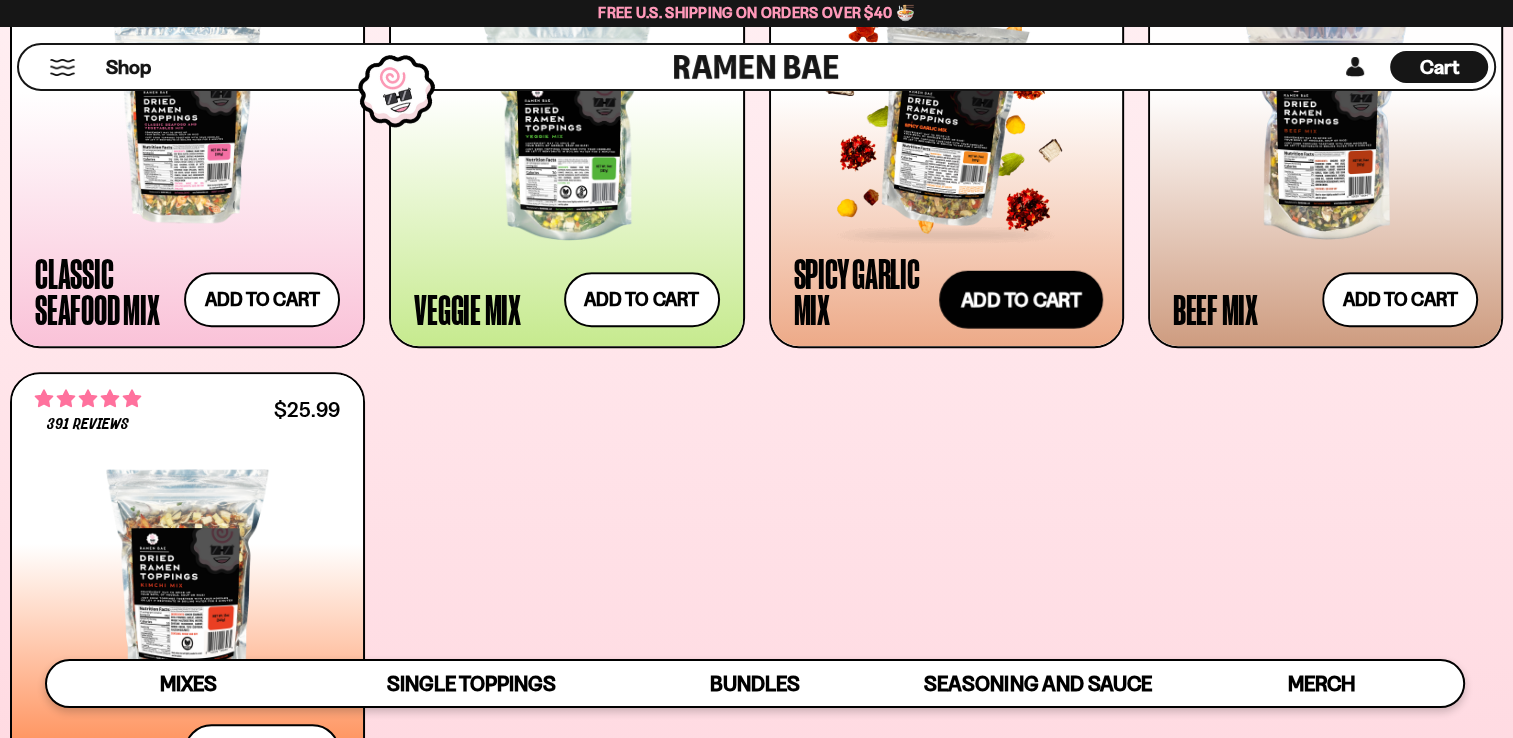 click on "Add to cart
Add
—
Regular price
$25.99
Regular price
Sale price
$25.99
Unit price
/
per" at bounding box center [1021, 300] 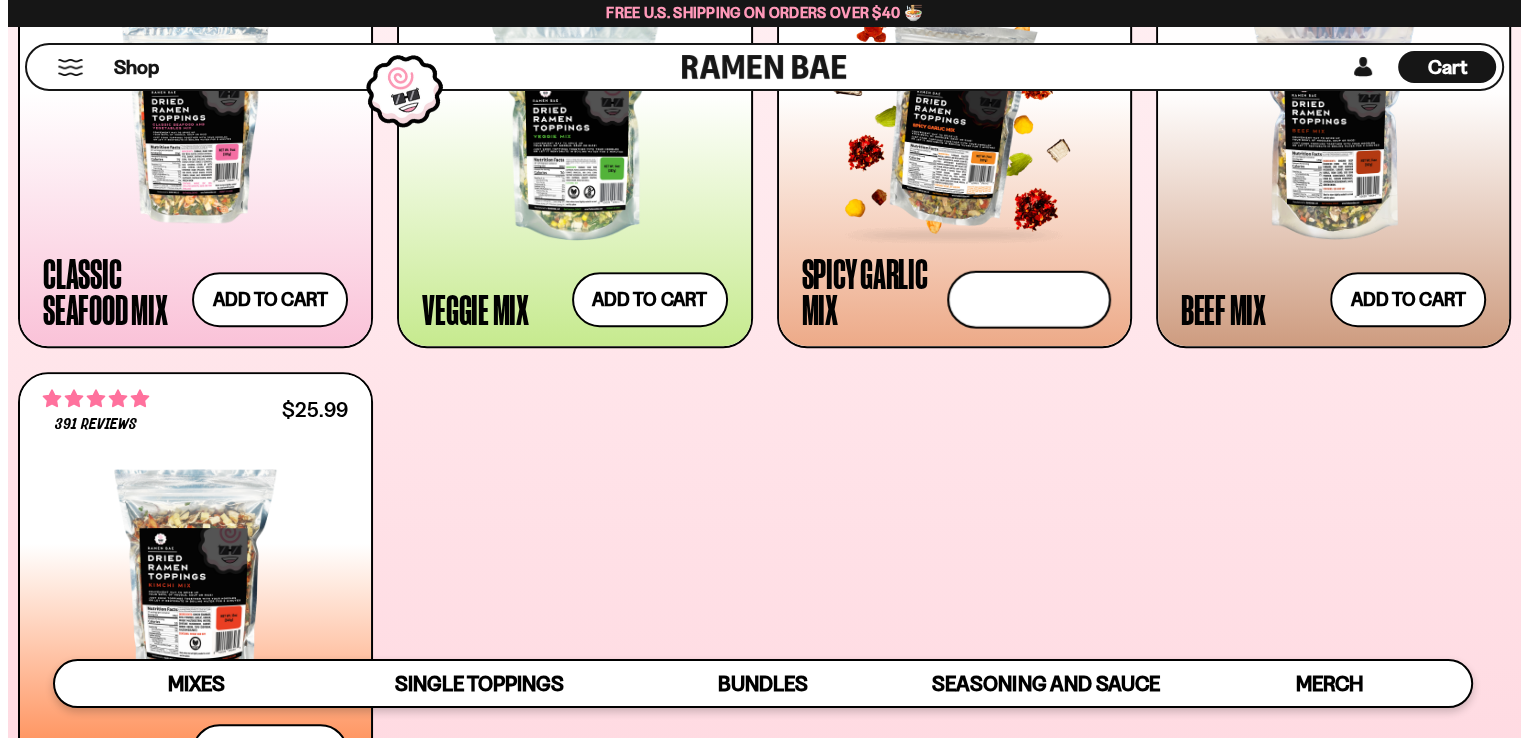 scroll, scrollTop: 946, scrollLeft: 0, axis: vertical 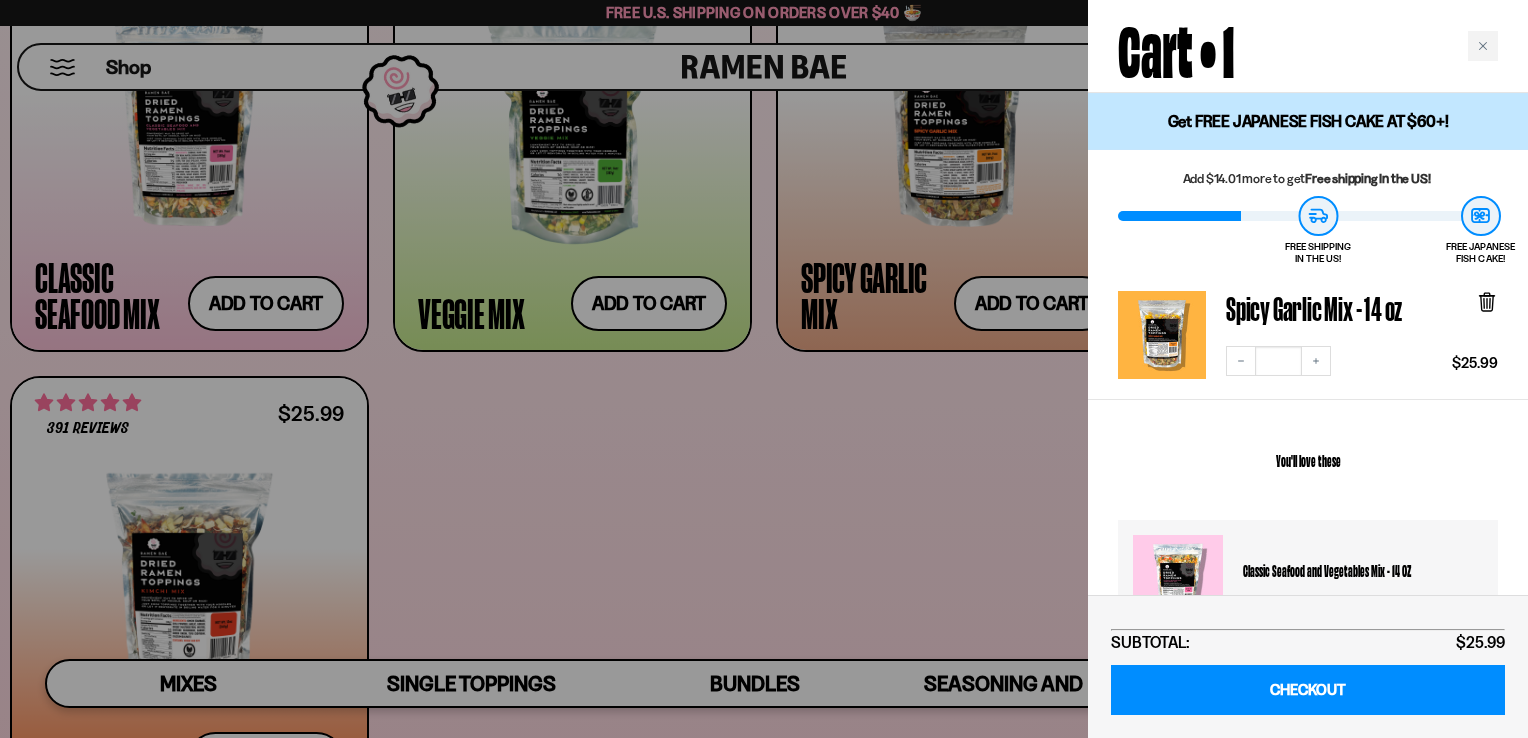 click at bounding box center [764, 369] 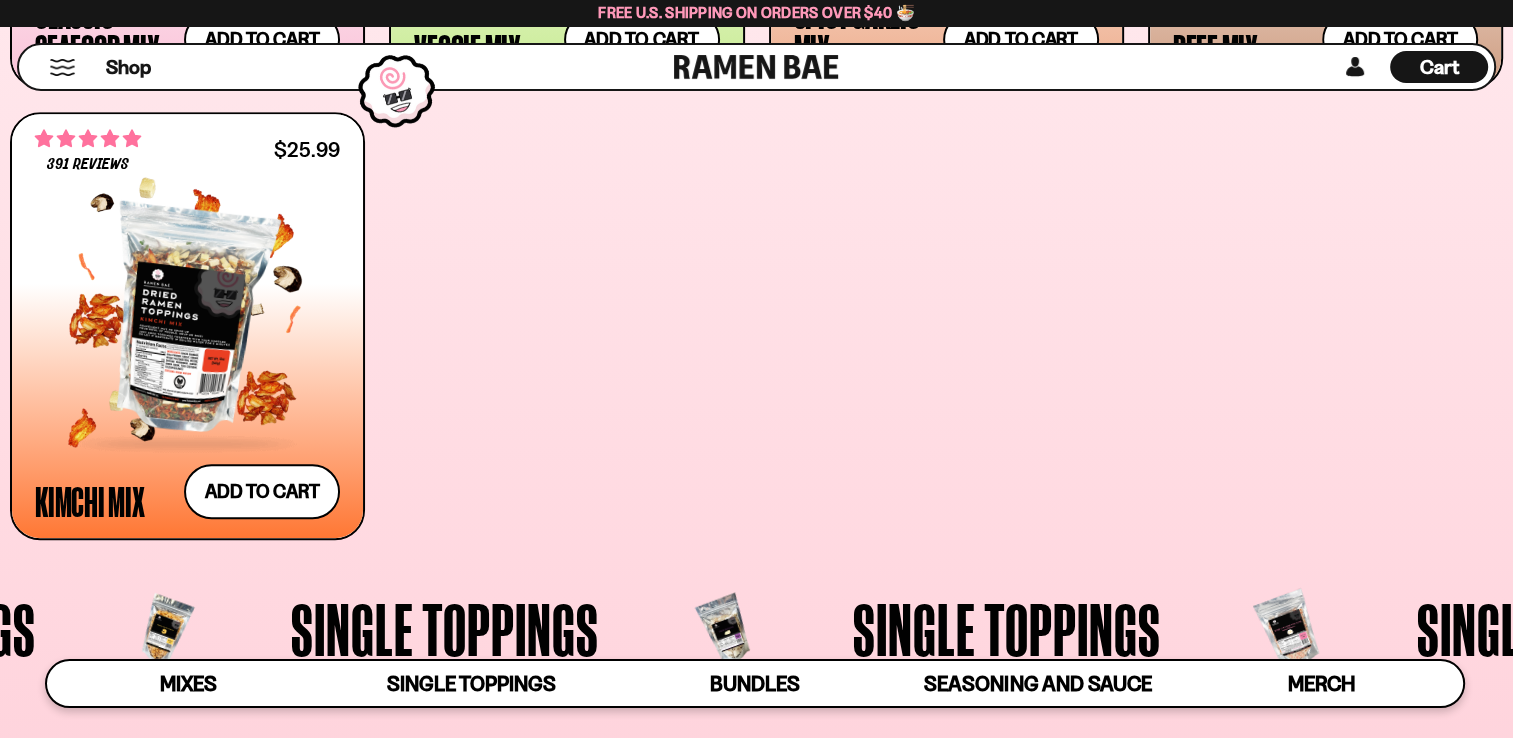 scroll, scrollTop: 1243, scrollLeft: 0, axis: vertical 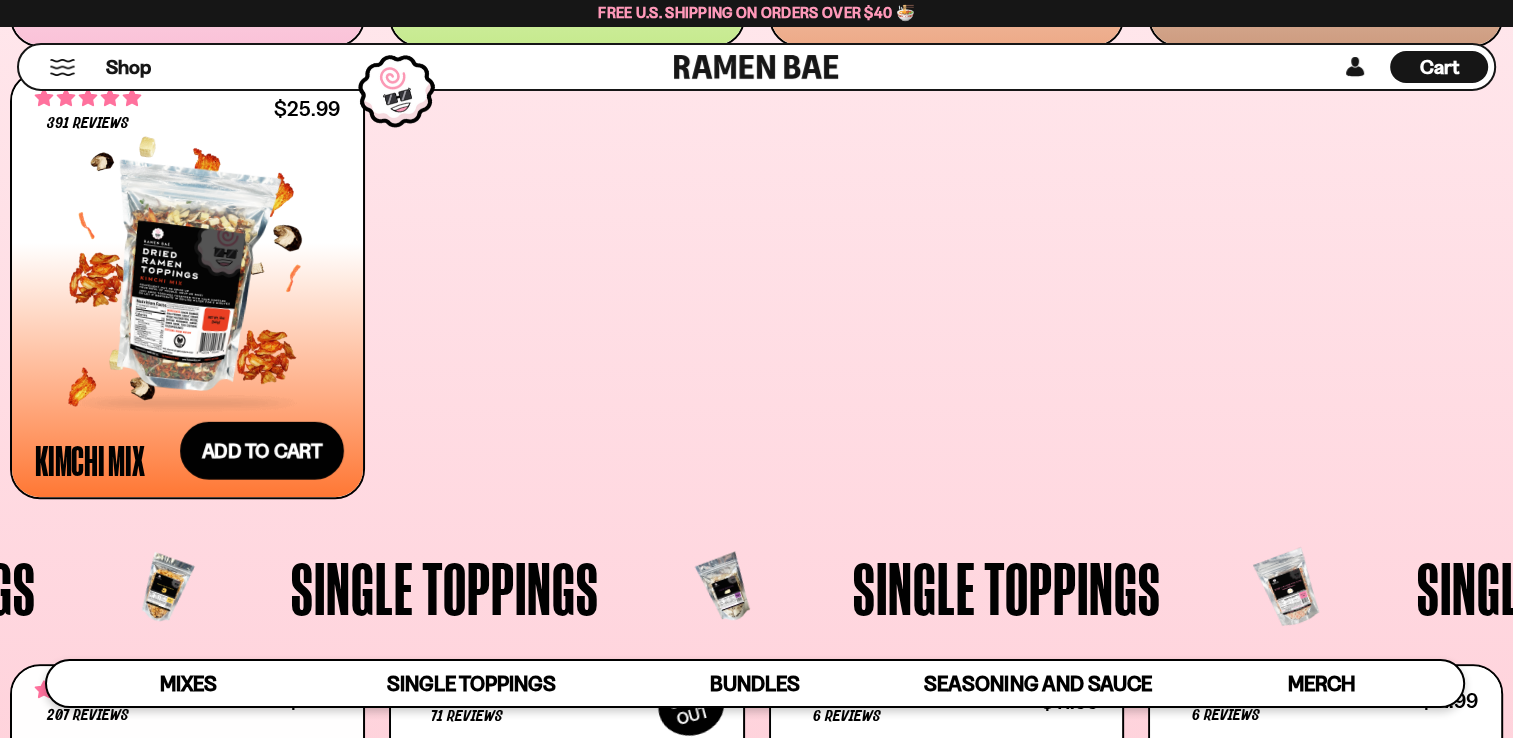 click on "Add to cart
Add
—
Regular price
$25.99
Regular price
Sale price
$25.99
Unit price
/
per" at bounding box center (262, 450) 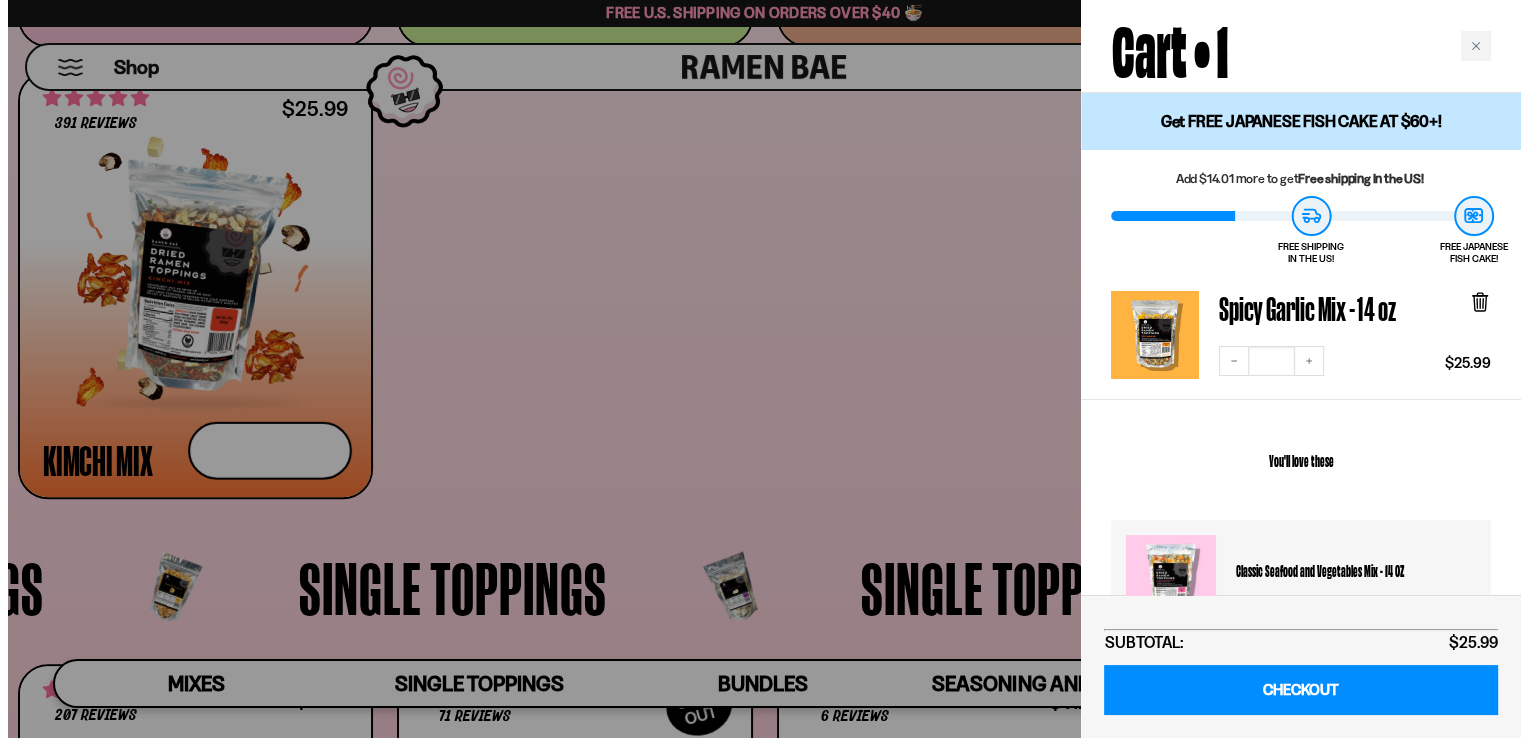 scroll, scrollTop: 1246, scrollLeft: 0, axis: vertical 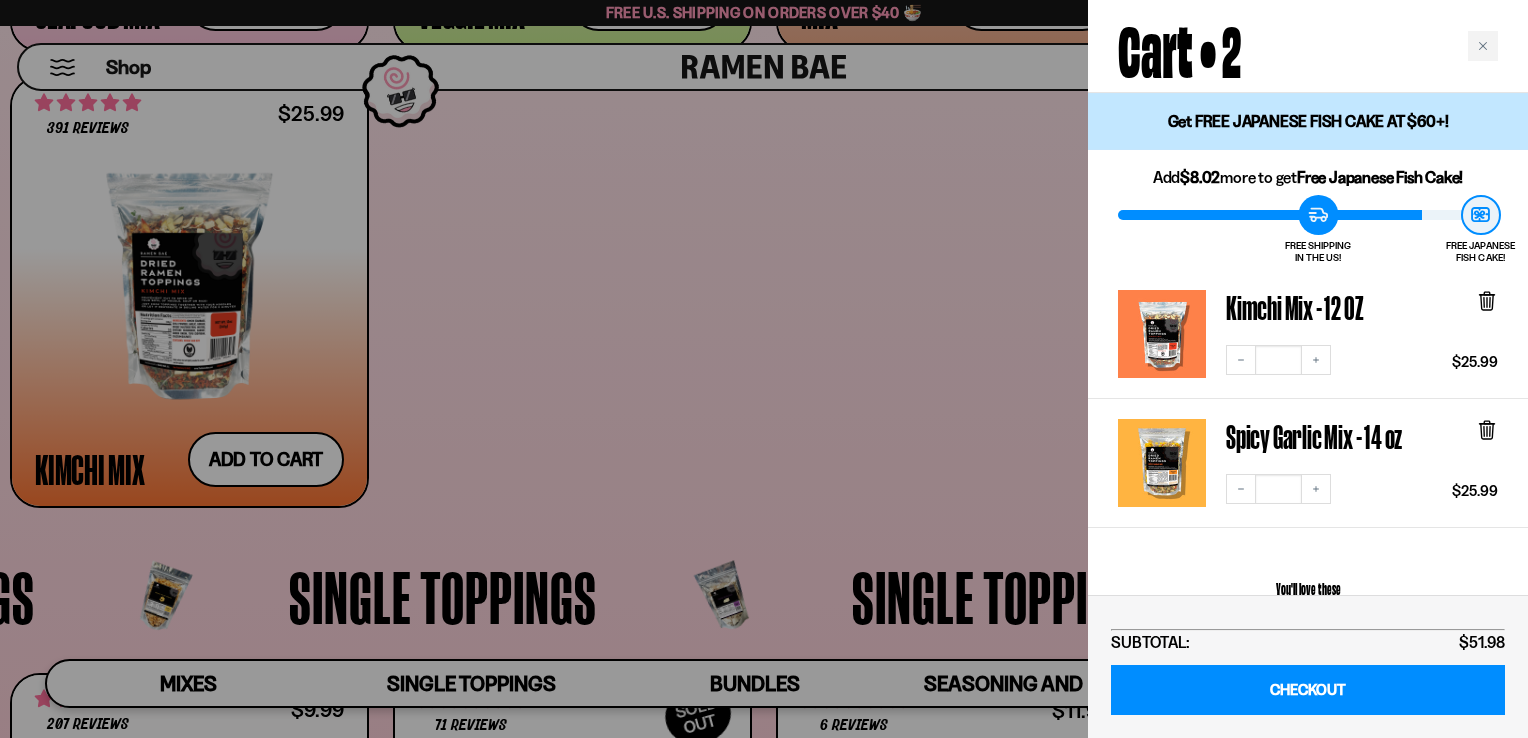 drag, startPoint x: 1484, startPoint y: 42, endPoint x: 1440, endPoint y: 67, distance: 50.606323 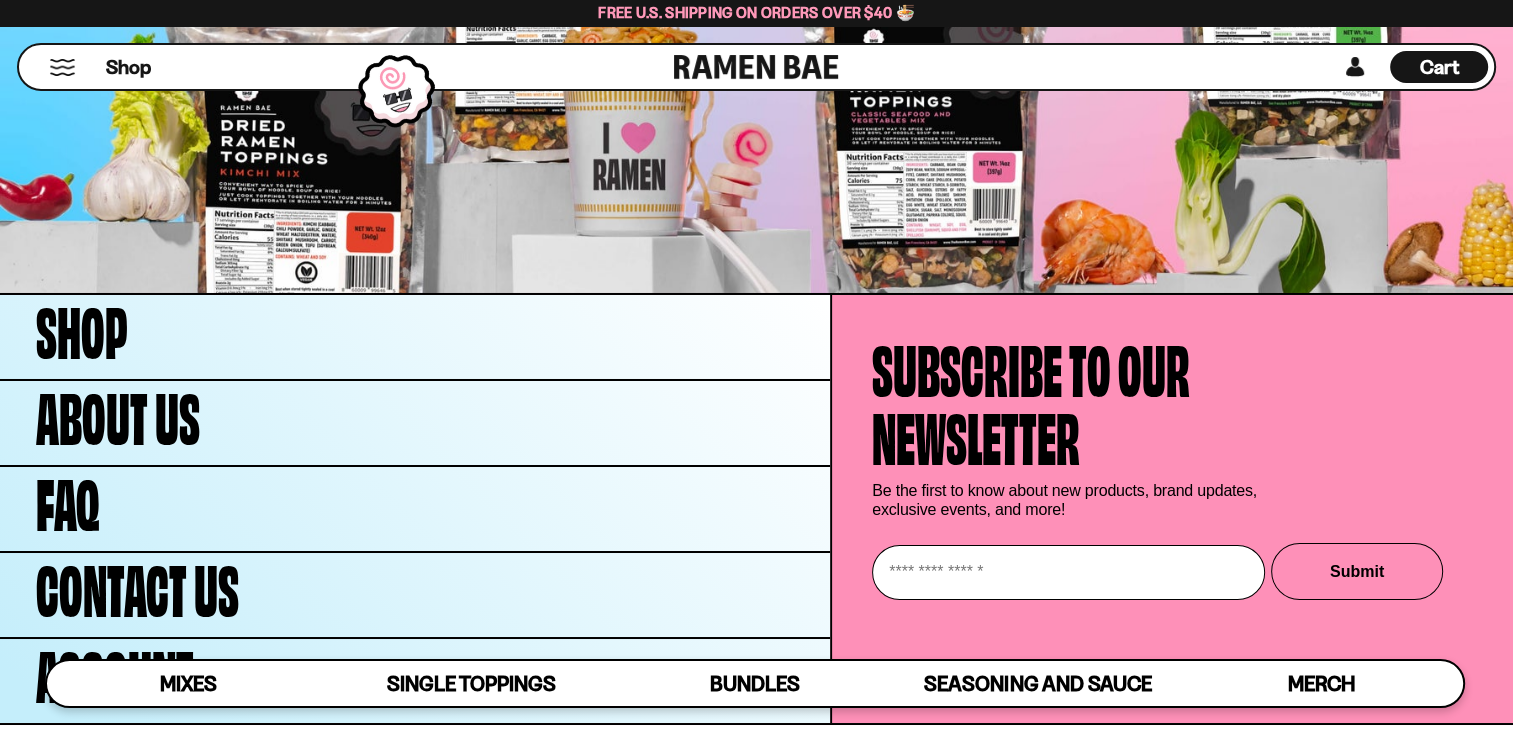 scroll, scrollTop: 7136, scrollLeft: 0, axis: vertical 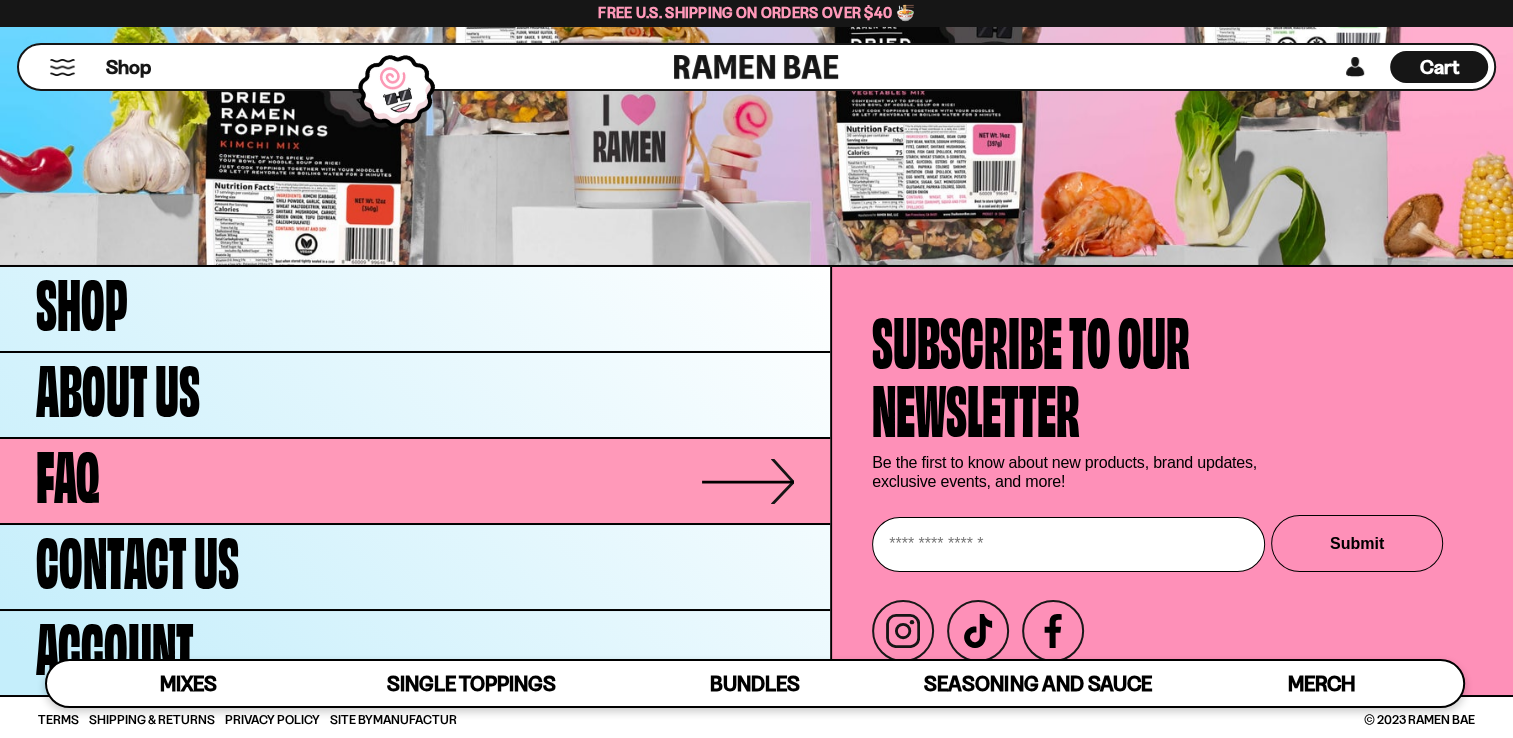 click on "FAQ" at bounding box center (415, 481) 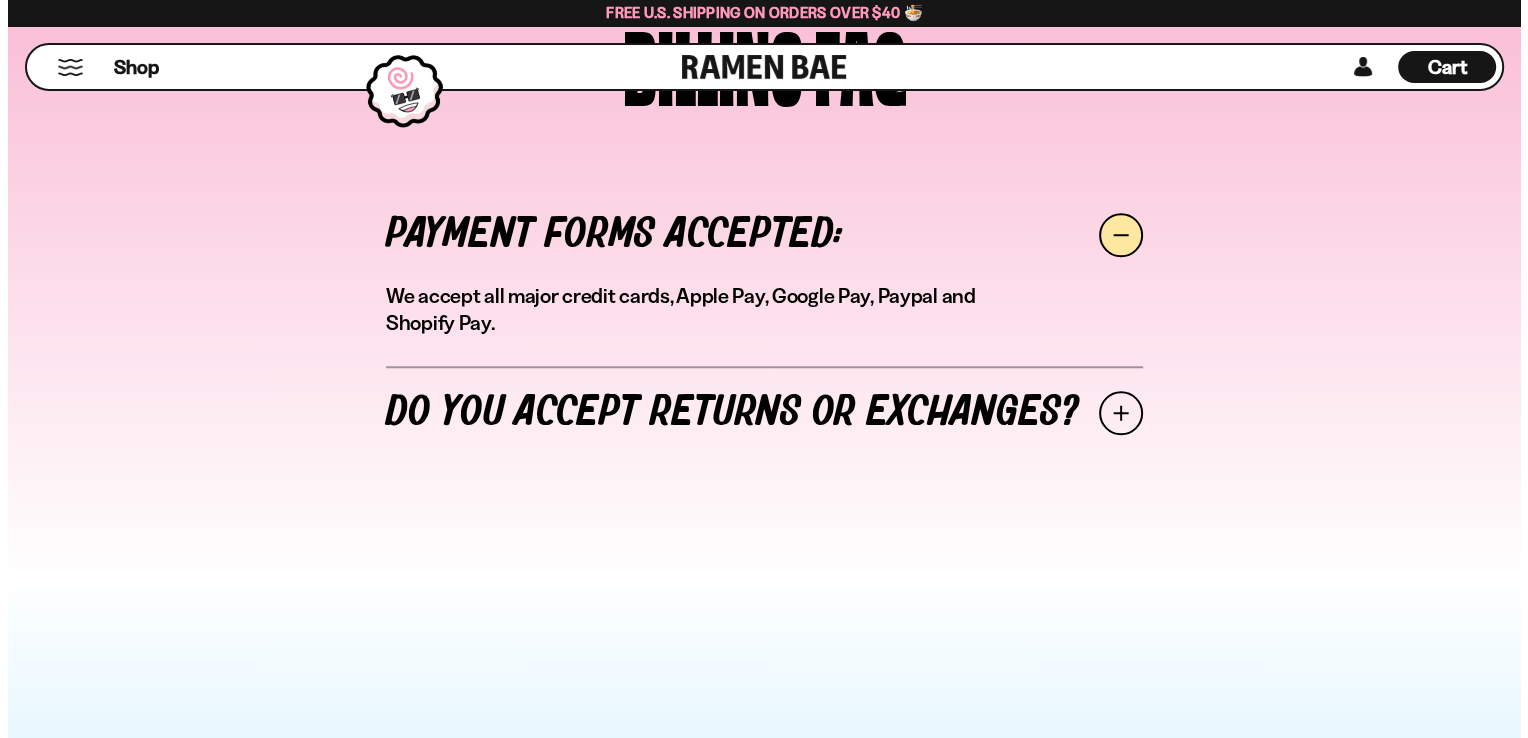 scroll, scrollTop: 1700, scrollLeft: 0, axis: vertical 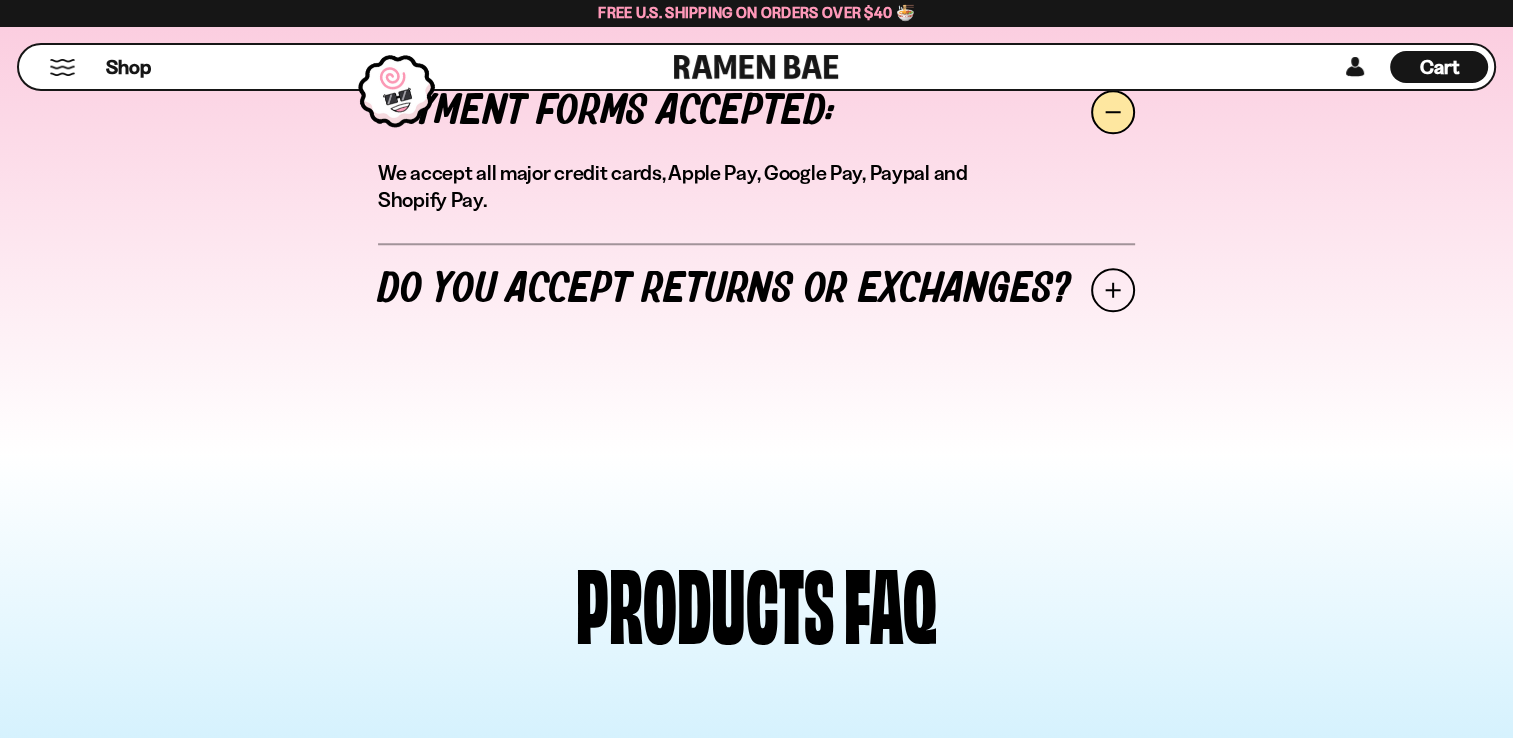 click on "Cart" at bounding box center [1439, 67] 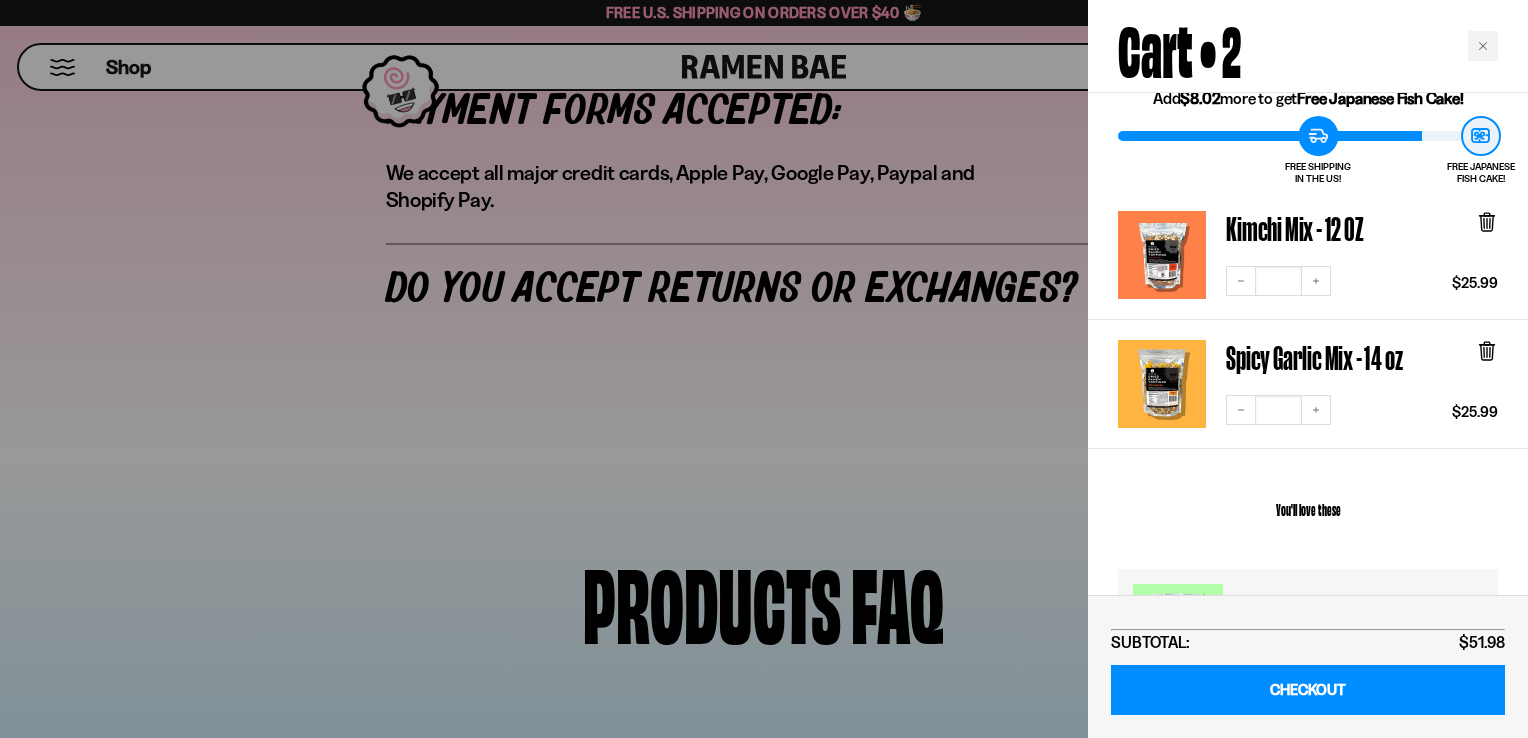 scroll, scrollTop: 0, scrollLeft: 0, axis: both 